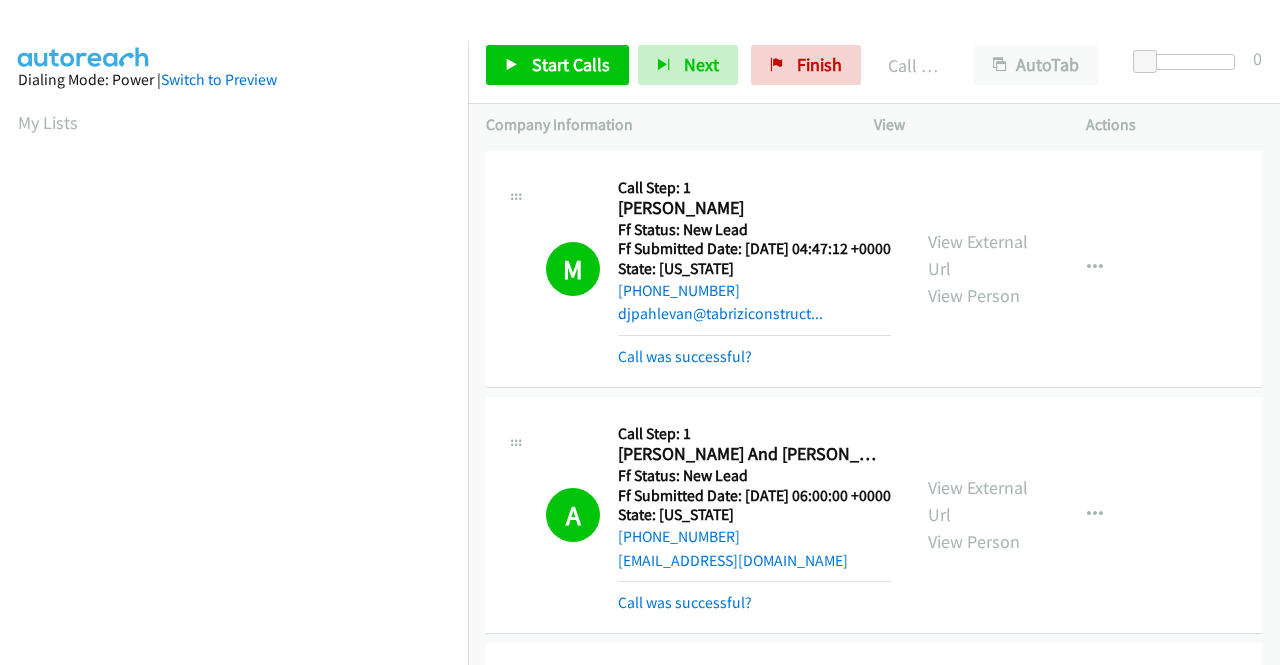 scroll, scrollTop: 0, scrollLeft: 0, axis: both 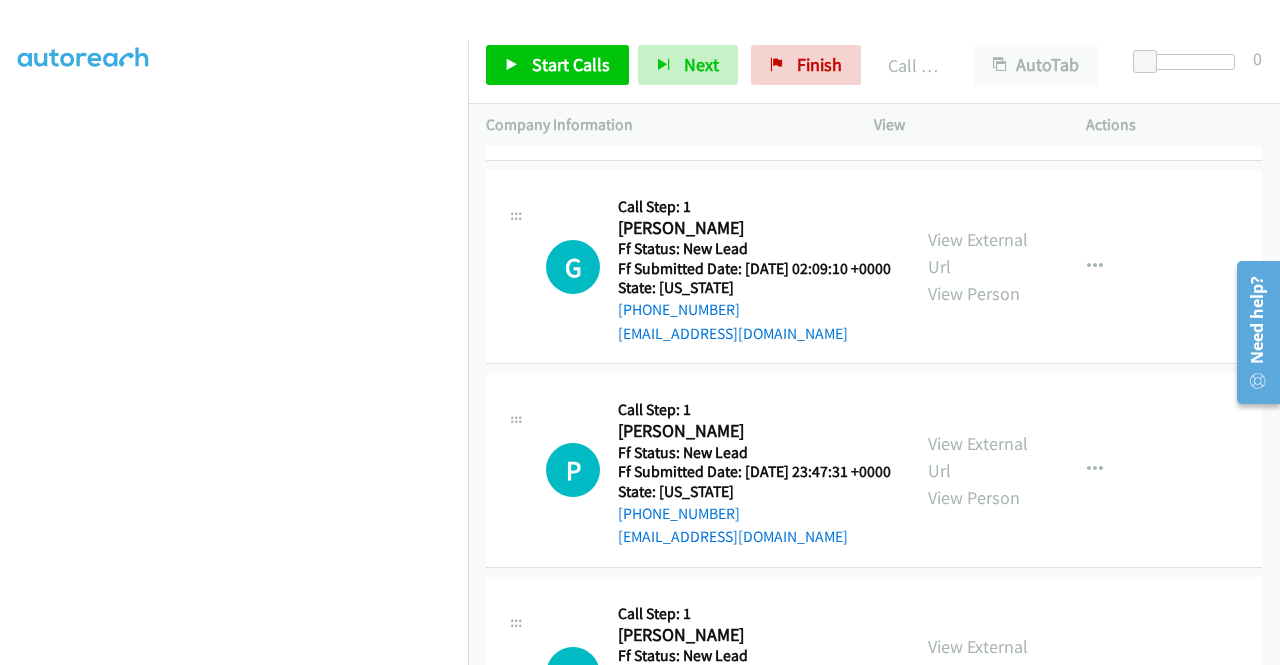 click on "View External Url" at bounding box center (978, 38) 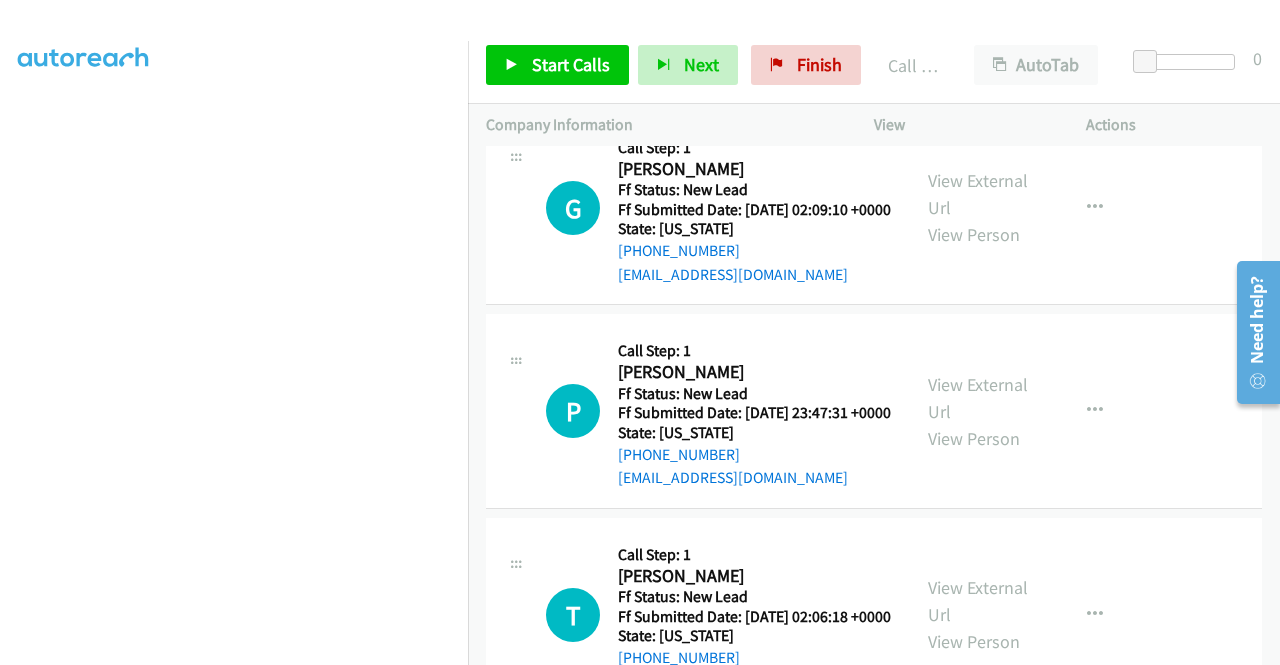 scroll, scrollTop: 4326, scrollLeft: 0, axis: vertical 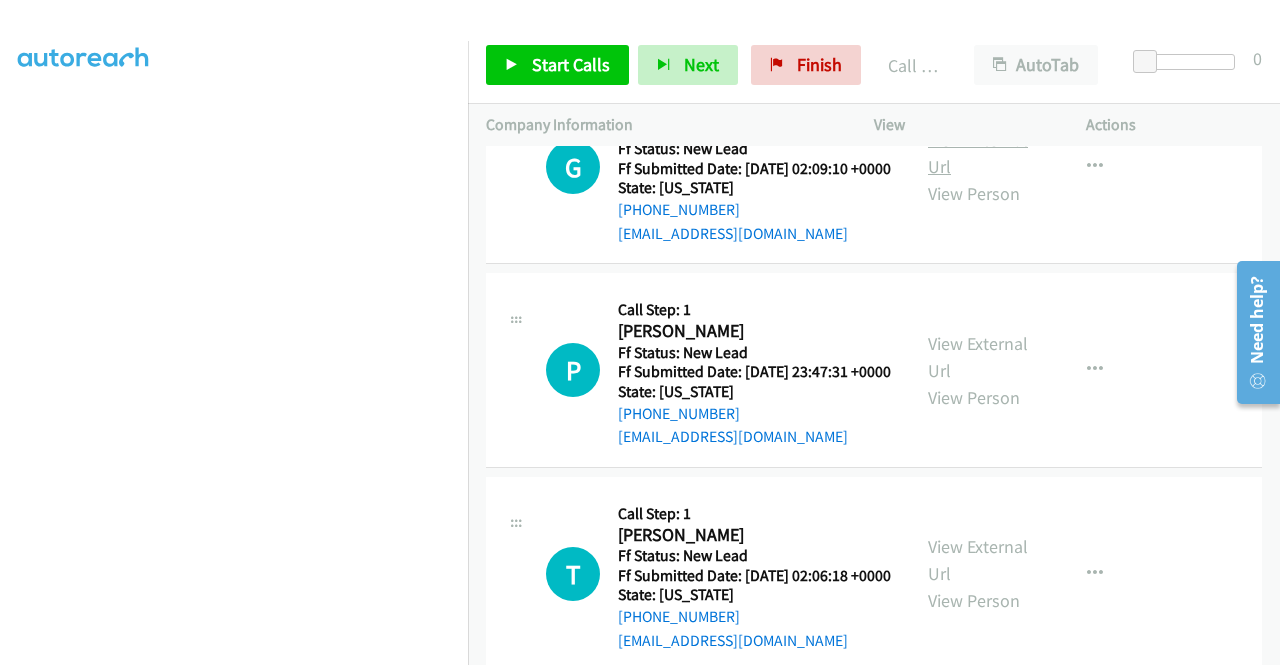 click on "View External Url" at bounding box center [978, 153] 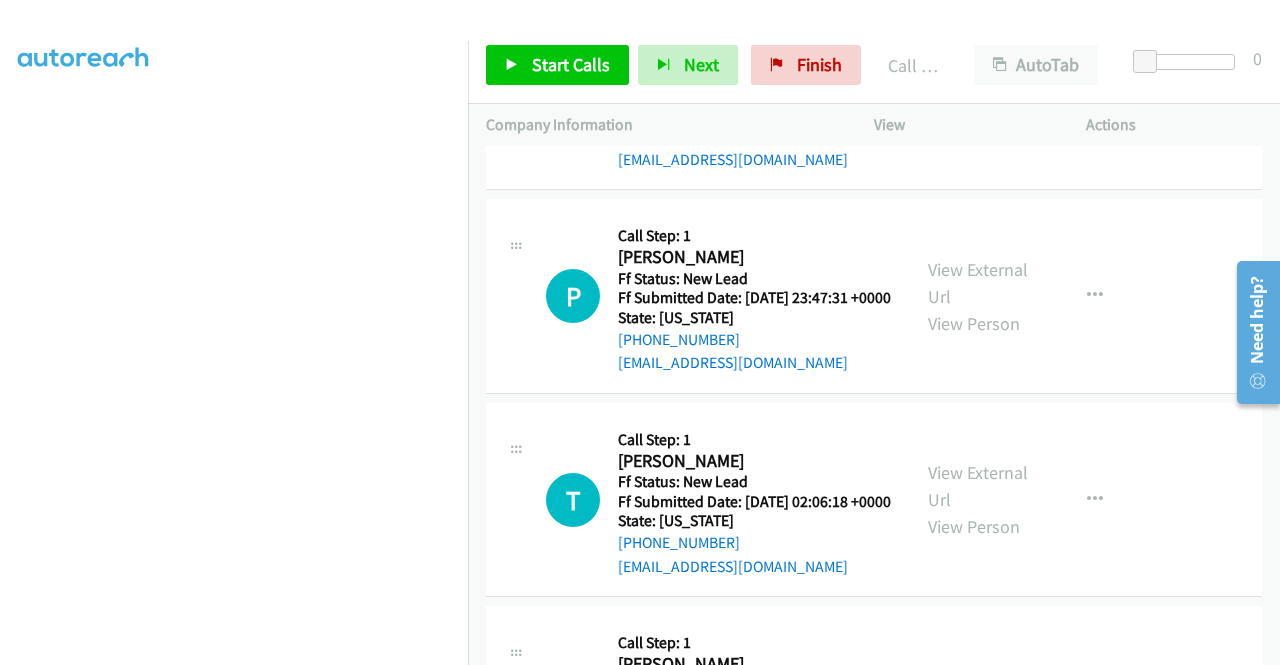 scroll, scrollTop: 4526, scrollLeft: 0, axis: vertical 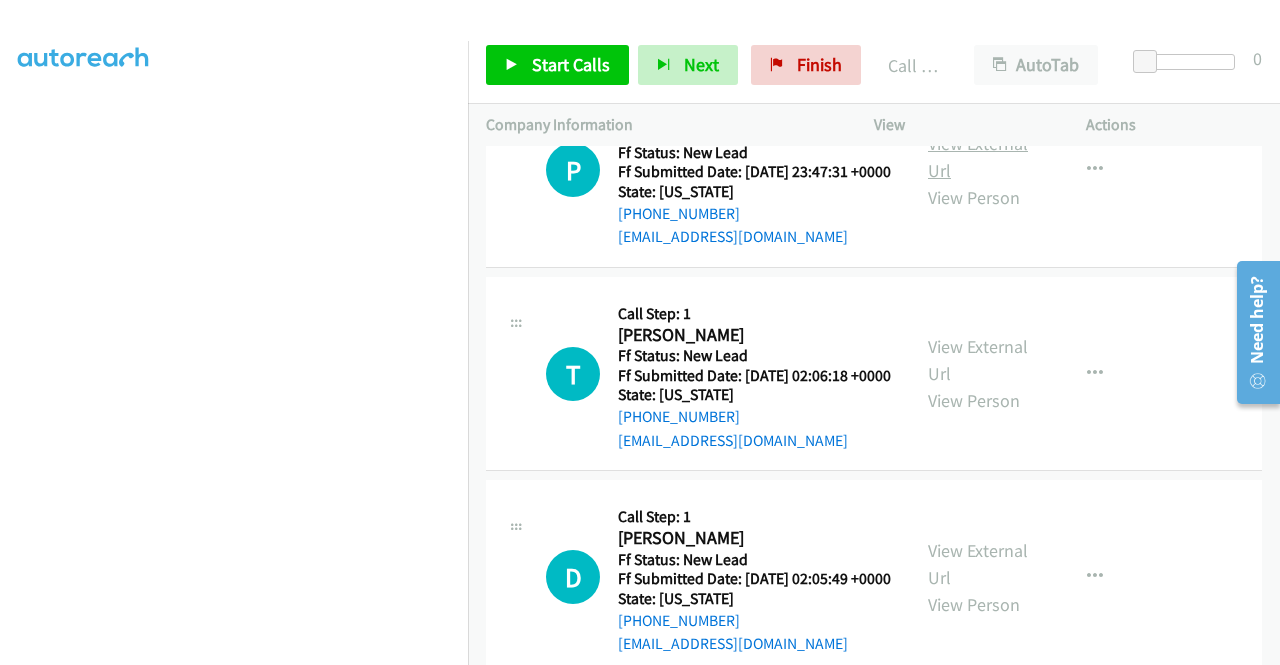 click on "View External Url" at bounding box center [978, 157] 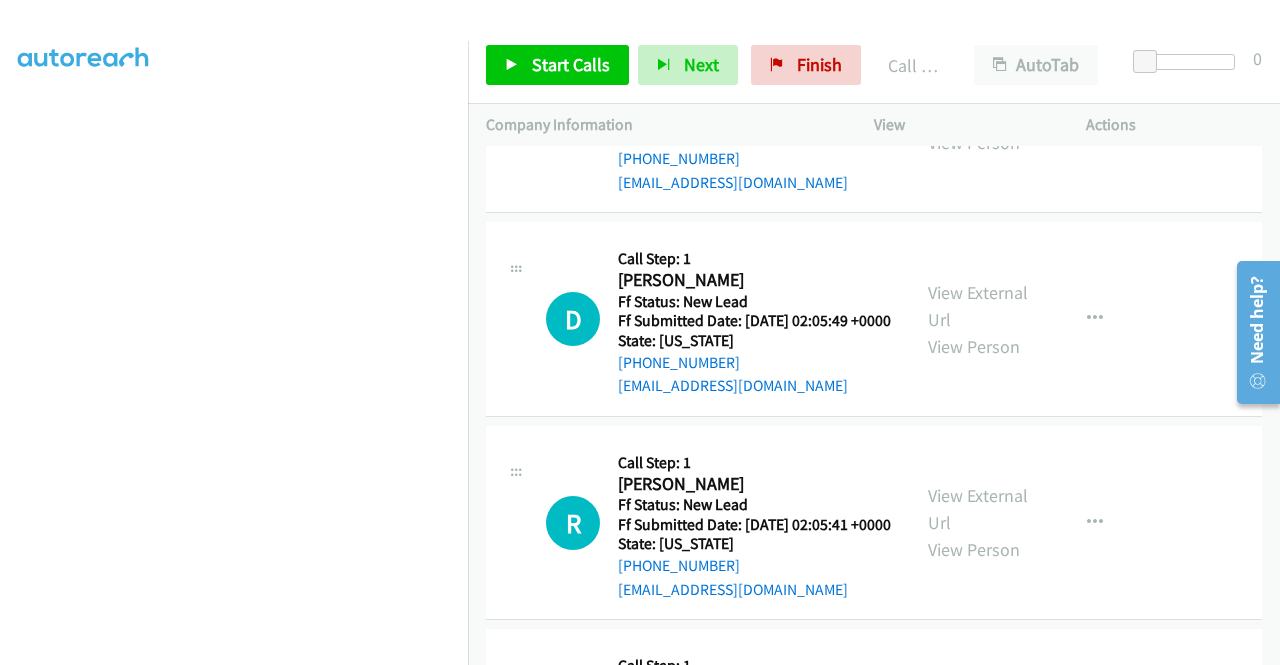 scroll, scrollTop: 4826, scrollLeft: 0, axis: vertical 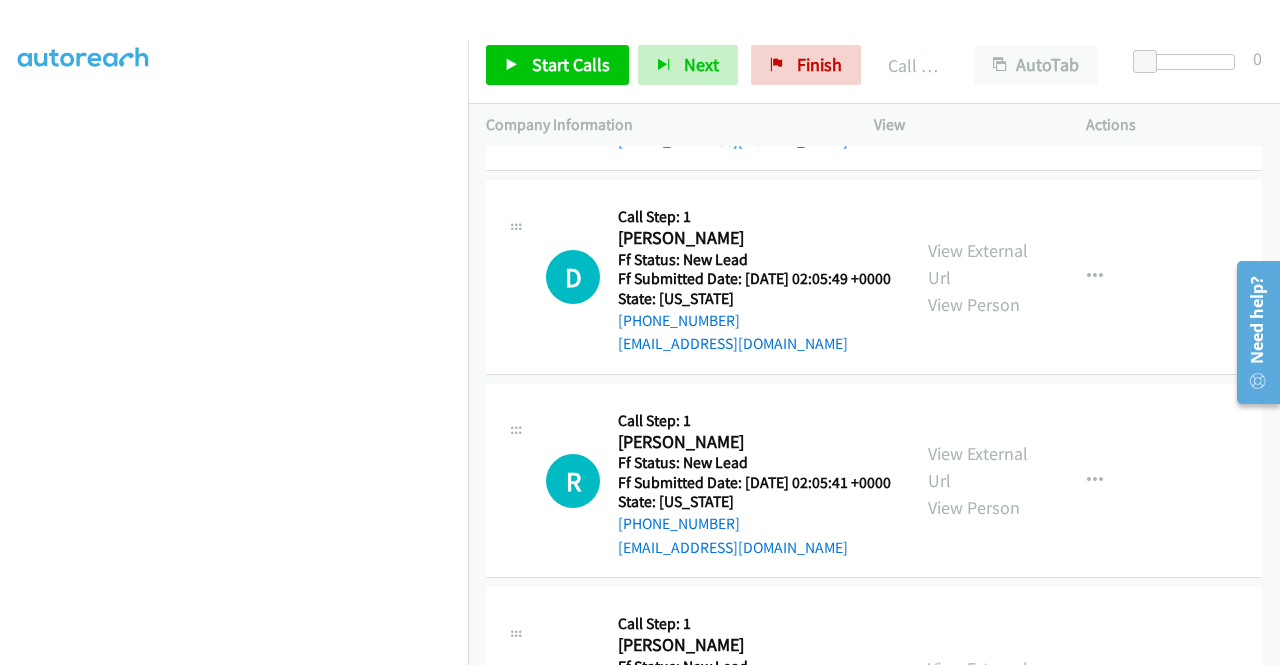 click on "View External Url" at bounding box center (978, 60) 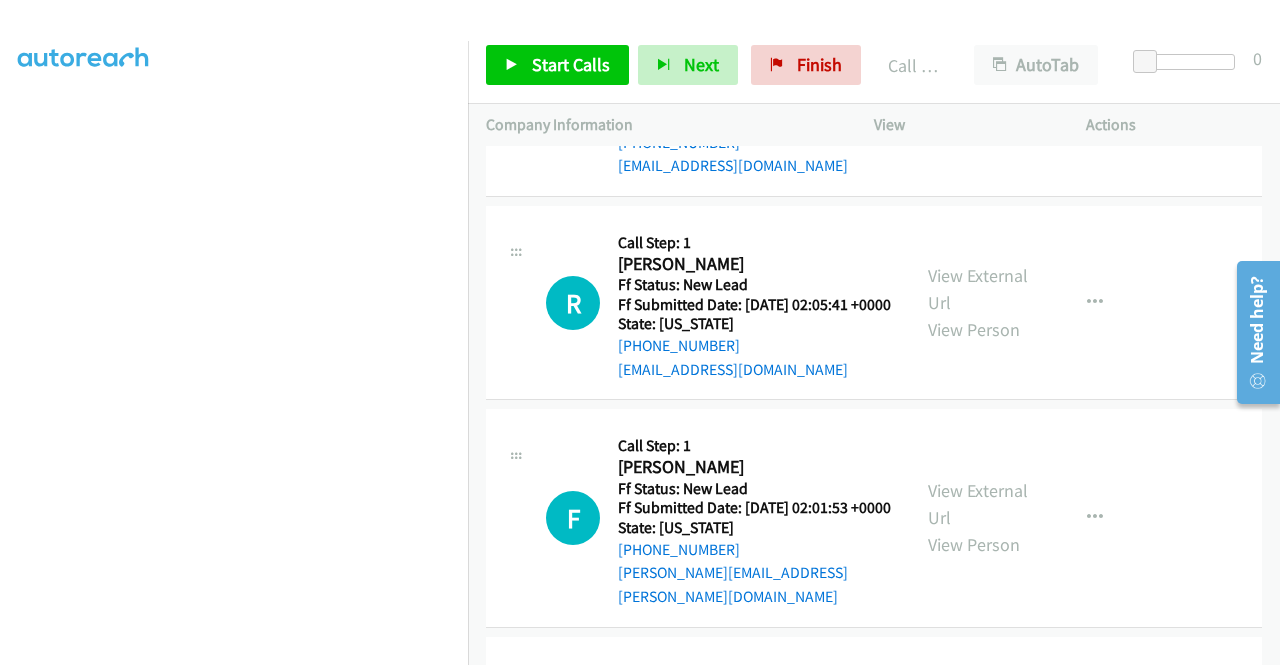 scroll, scrollTop: 5126, scrollLeft: 0, axis: vertical 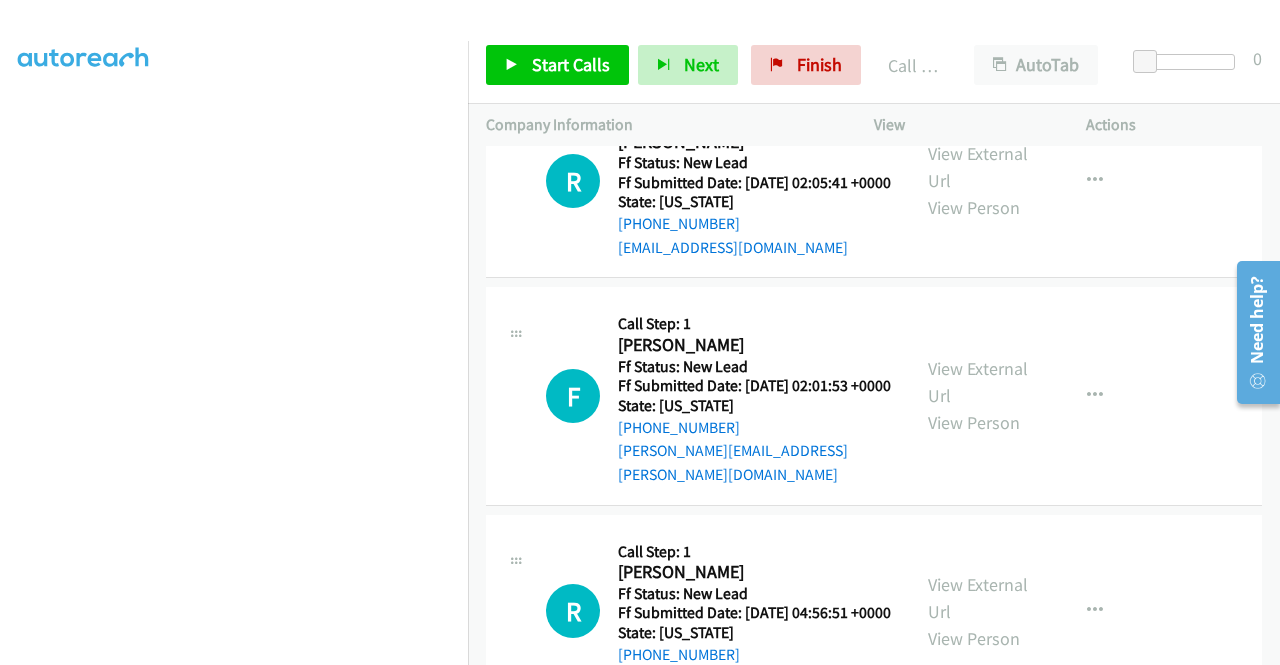 click on "View External Url" at bounding box center (978, -36) 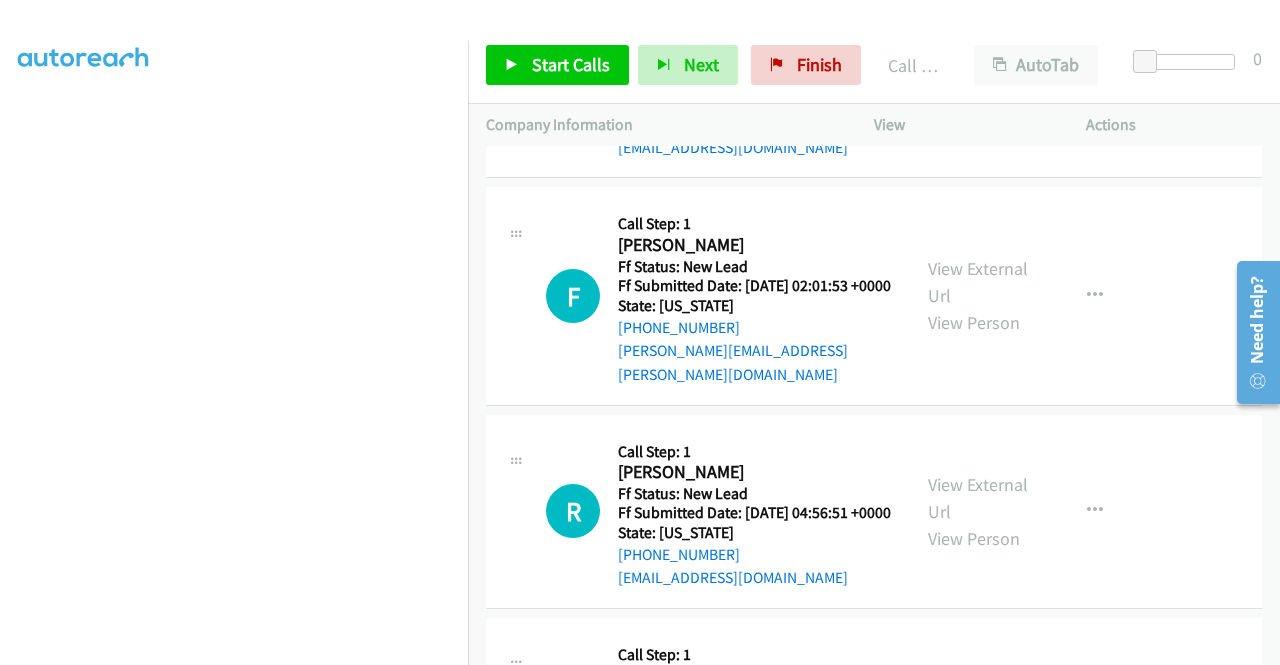 click on "View External Url" at bounding box center [978, 67] 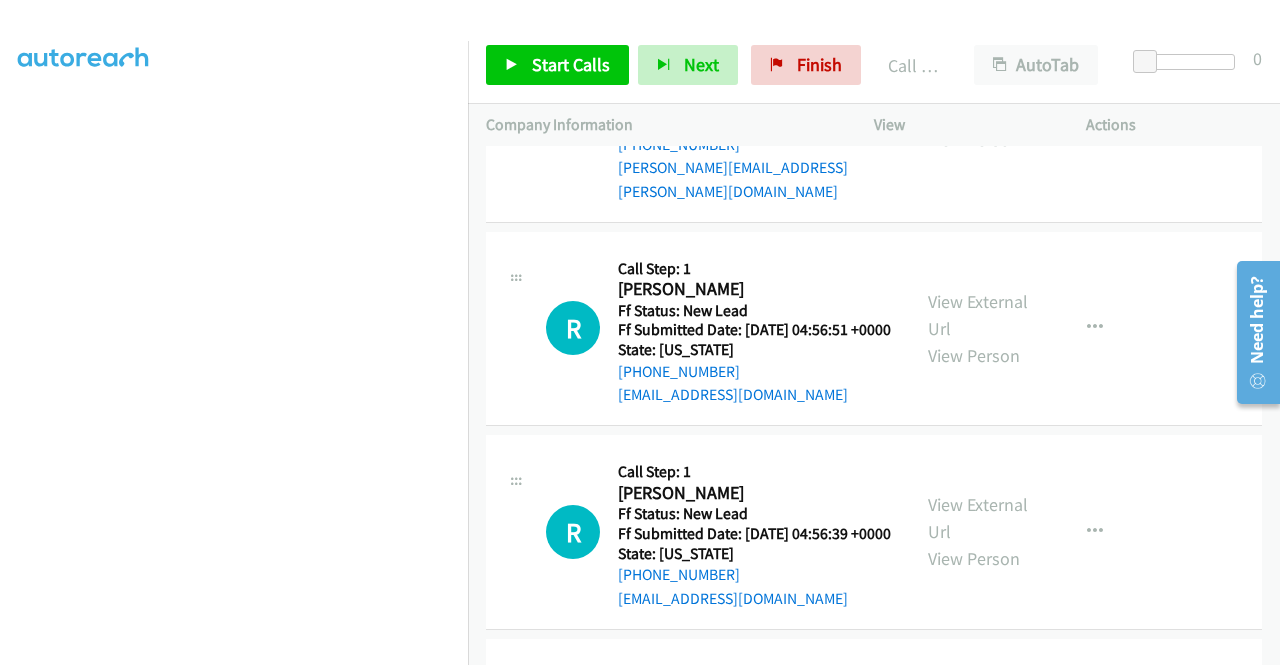 scroll, scrollTop: 5426, scrollLeft: 0, axis: vertical 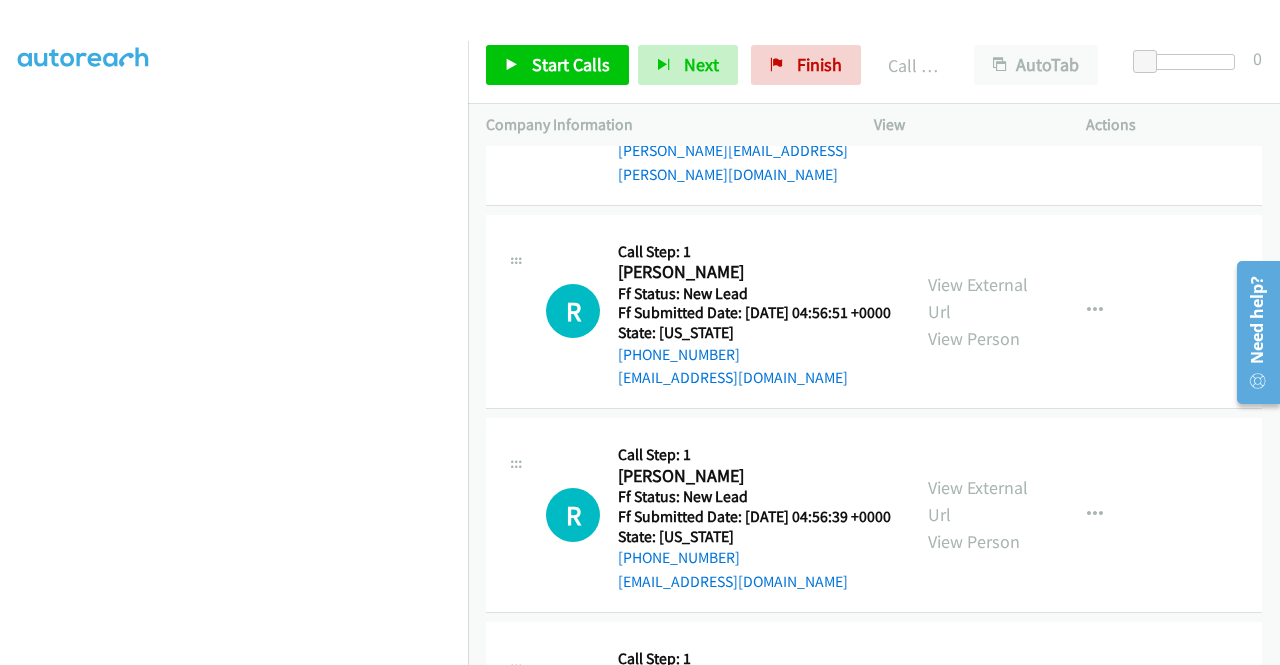 click on "View External Url" at bounding box center [978, 82] 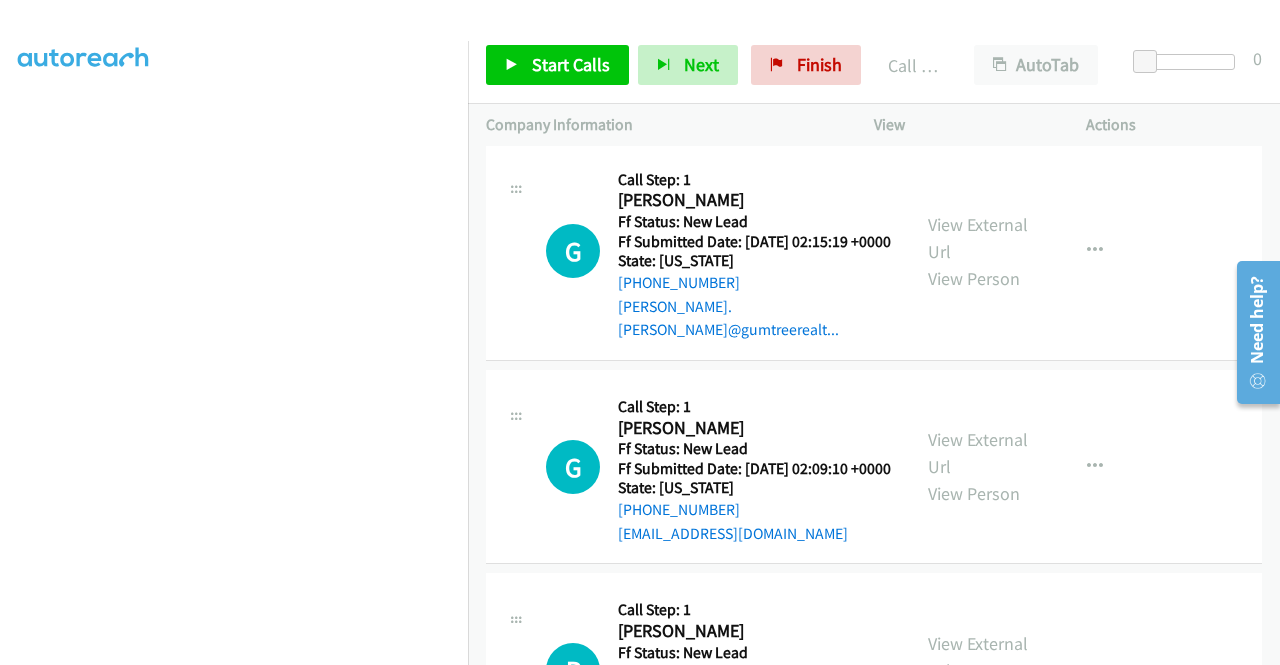 scroll, scrollTop: 4126, scrollLeft: 0, axis: vertical 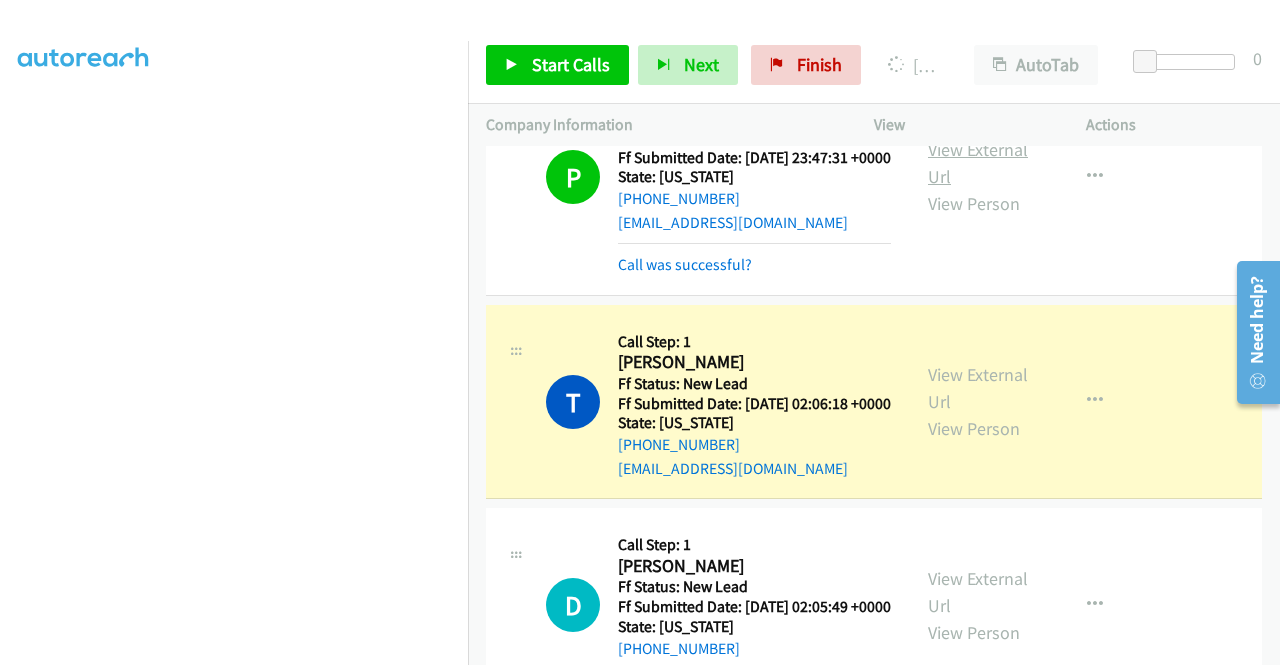 click on "View External Url" at bounding box center (978, 163) 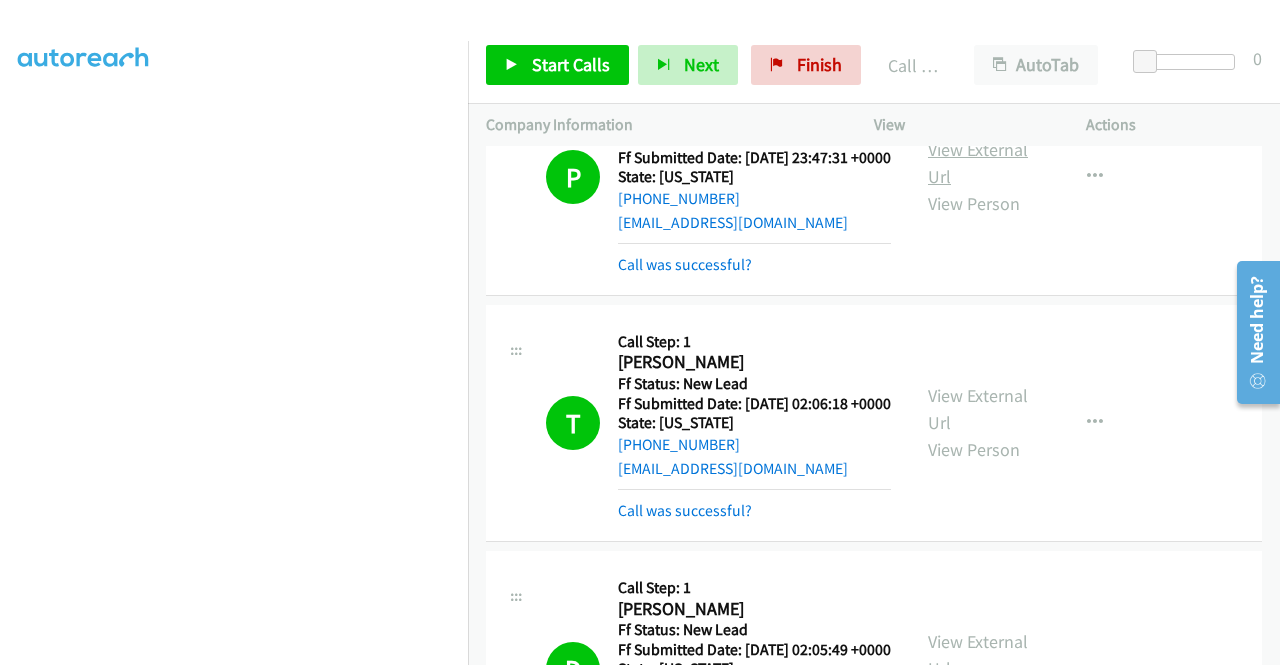 scroll, scrollTop: 456, scrollLeft: 0, axis: vertical 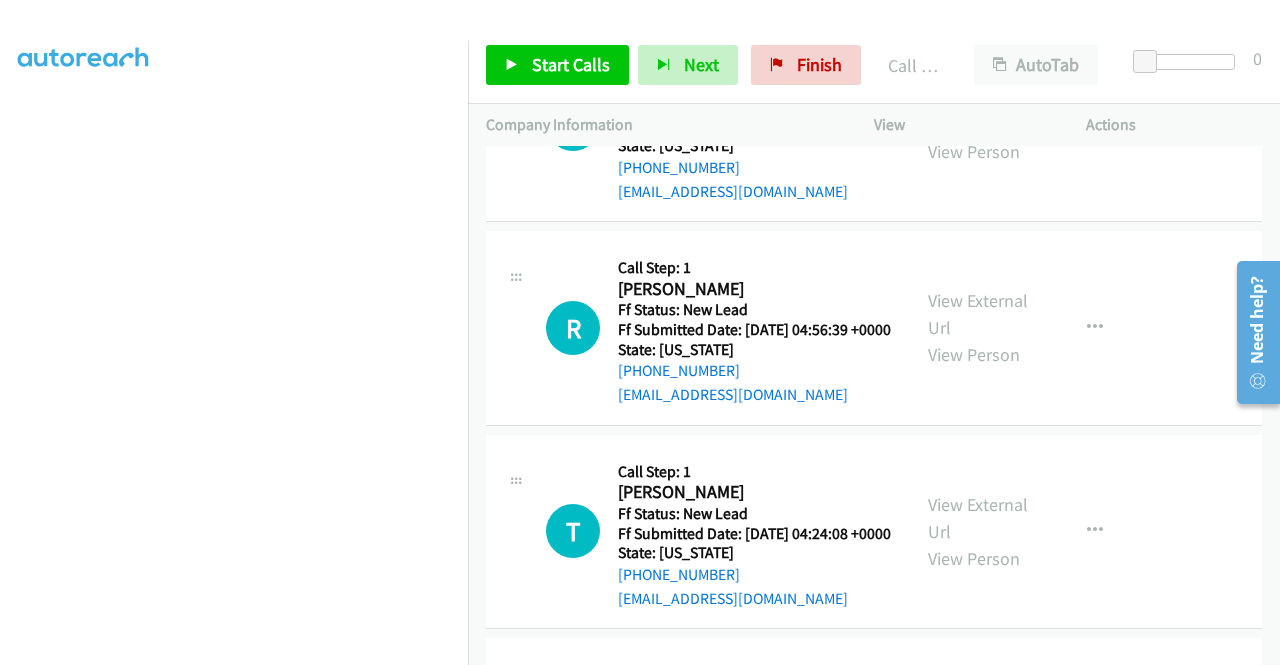 click on "View External Url" at bounding box center [978, 111] 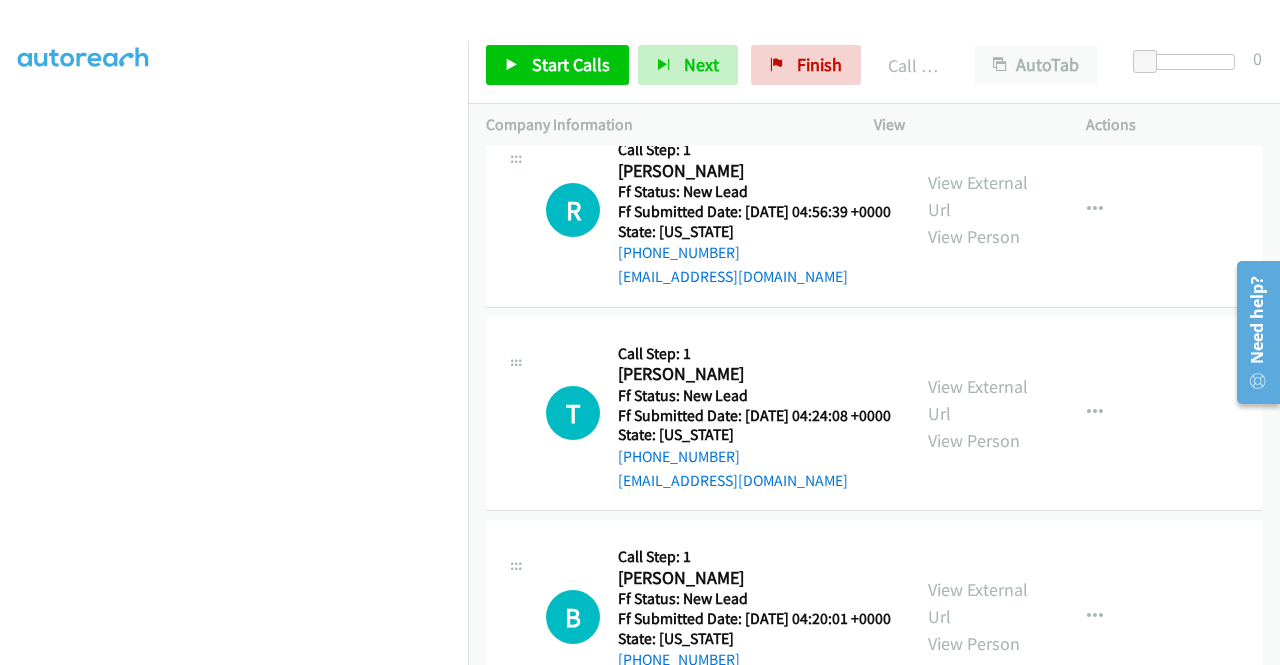 scroll, scrollTop: 6026, scrollLeft: 0, axis: vertical 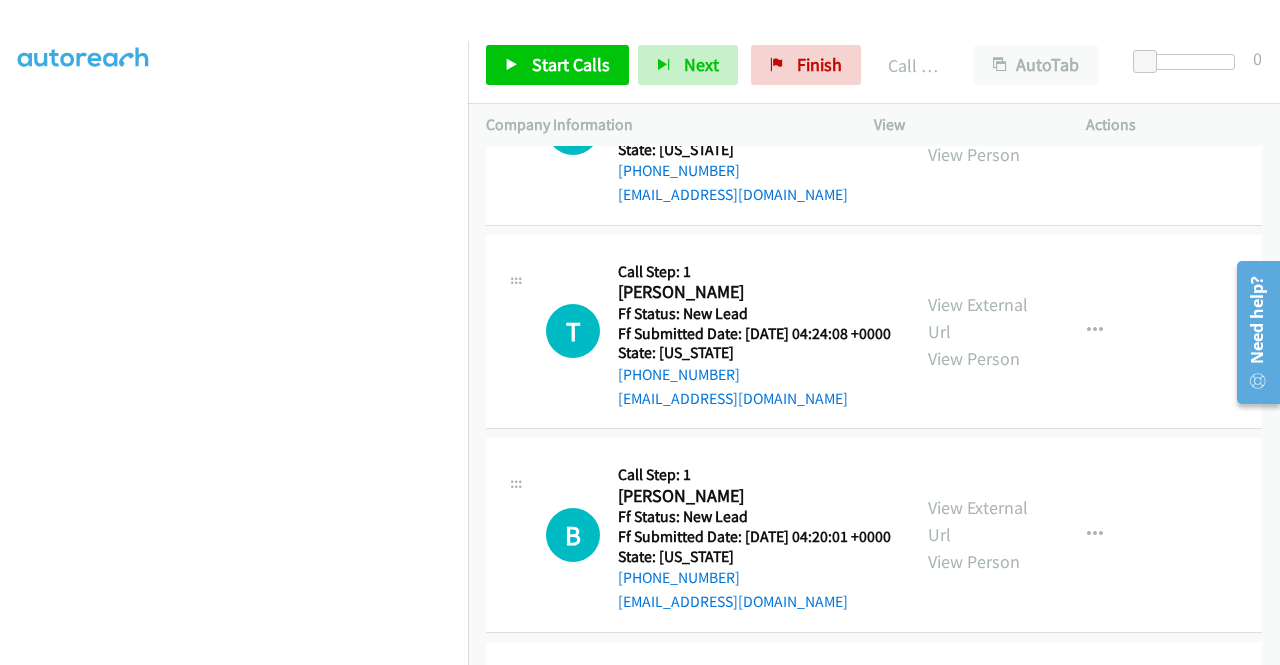 click on "View External Url" at bounding box center (978, 114) 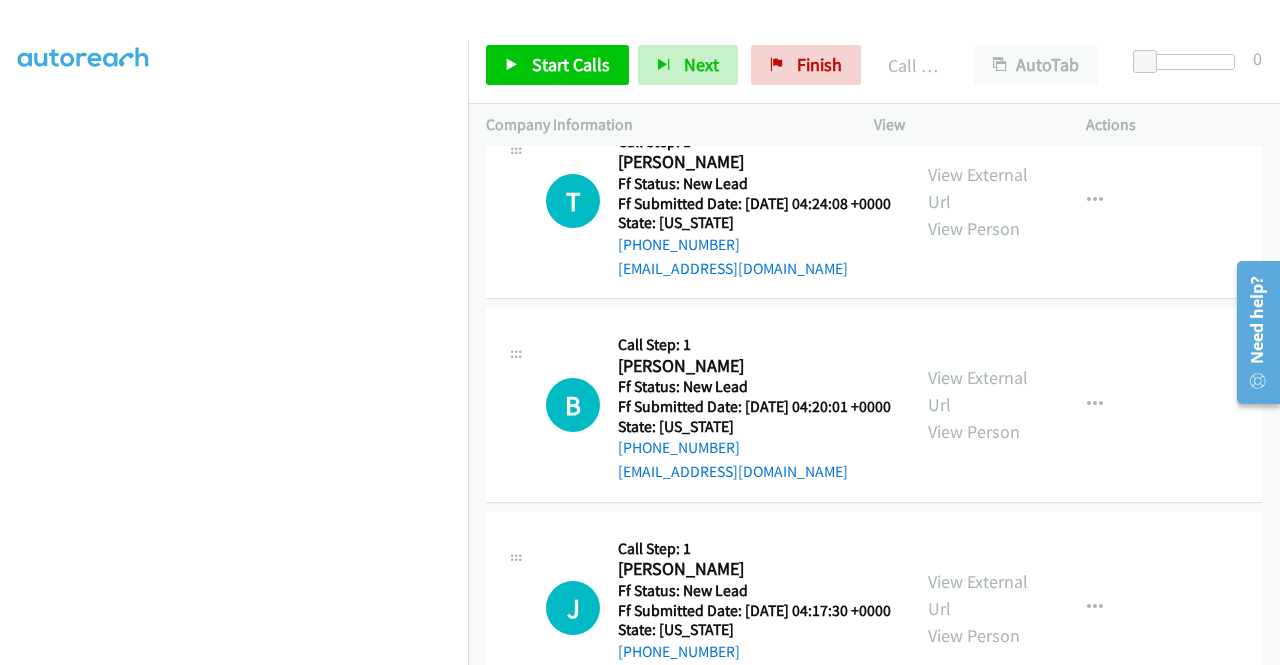 scroll, scrollTop: 6226, scrollLeft: 0, axis: vertical 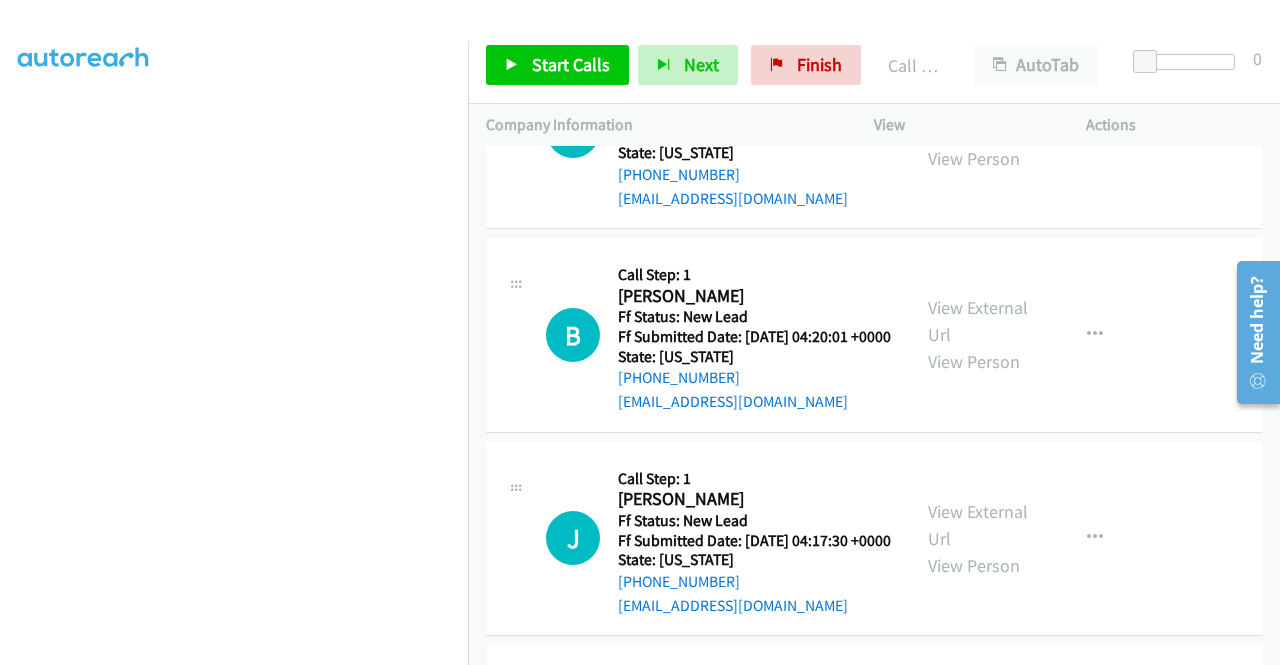 click on "View External Url" at bounding box center [978, 118] 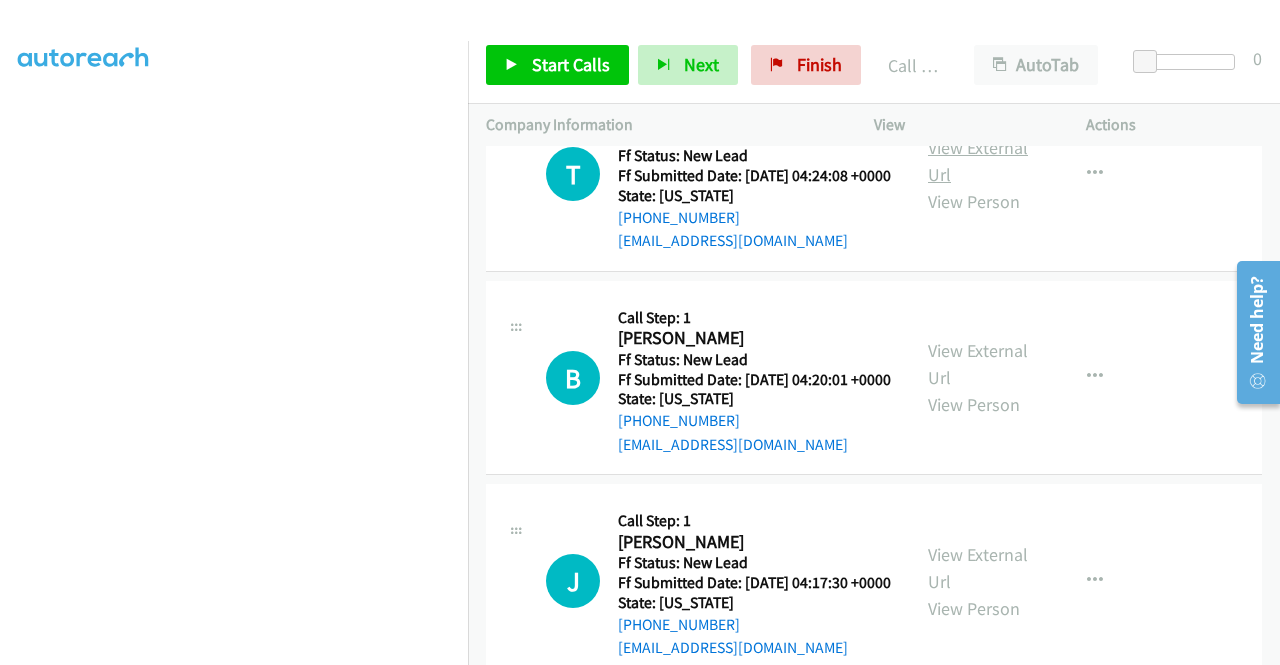 scroll, scrollTop: 6268, scrollLeft: 0, axis: vertical 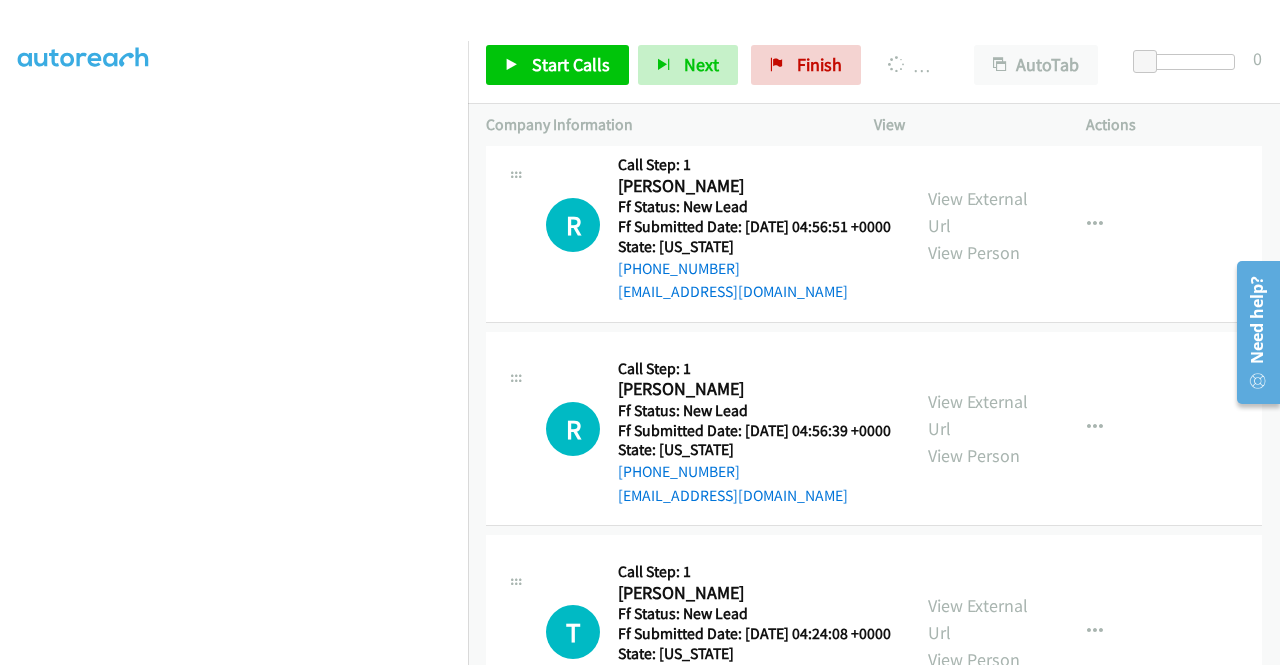 click at bounding box center (234, 190) 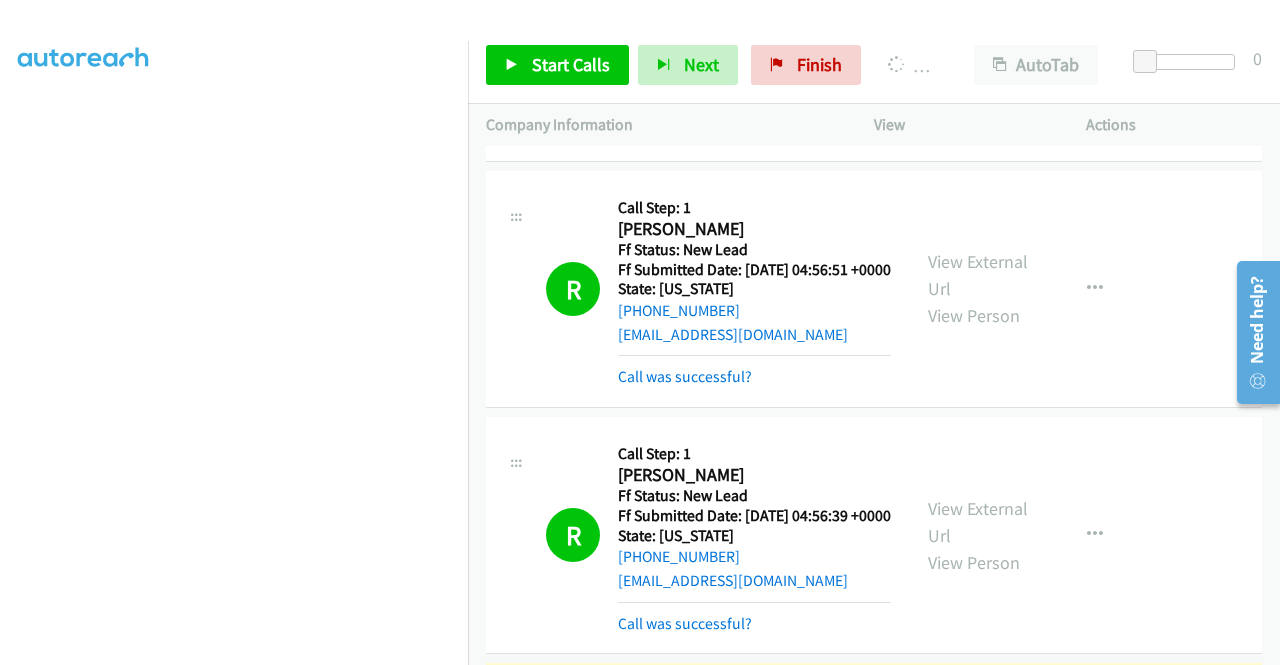 scroll, scrollTop: 456, scrollLeft: 0, axis: vertical 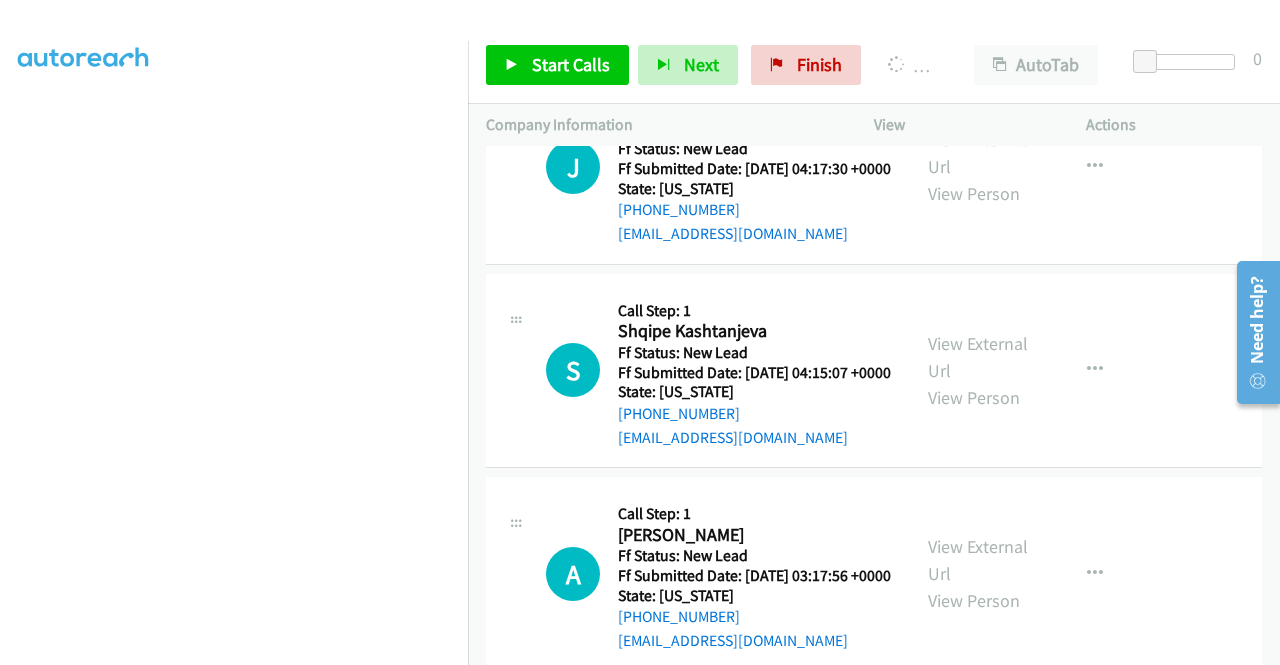 click on "View External Url" at bounding box center (978, -50) 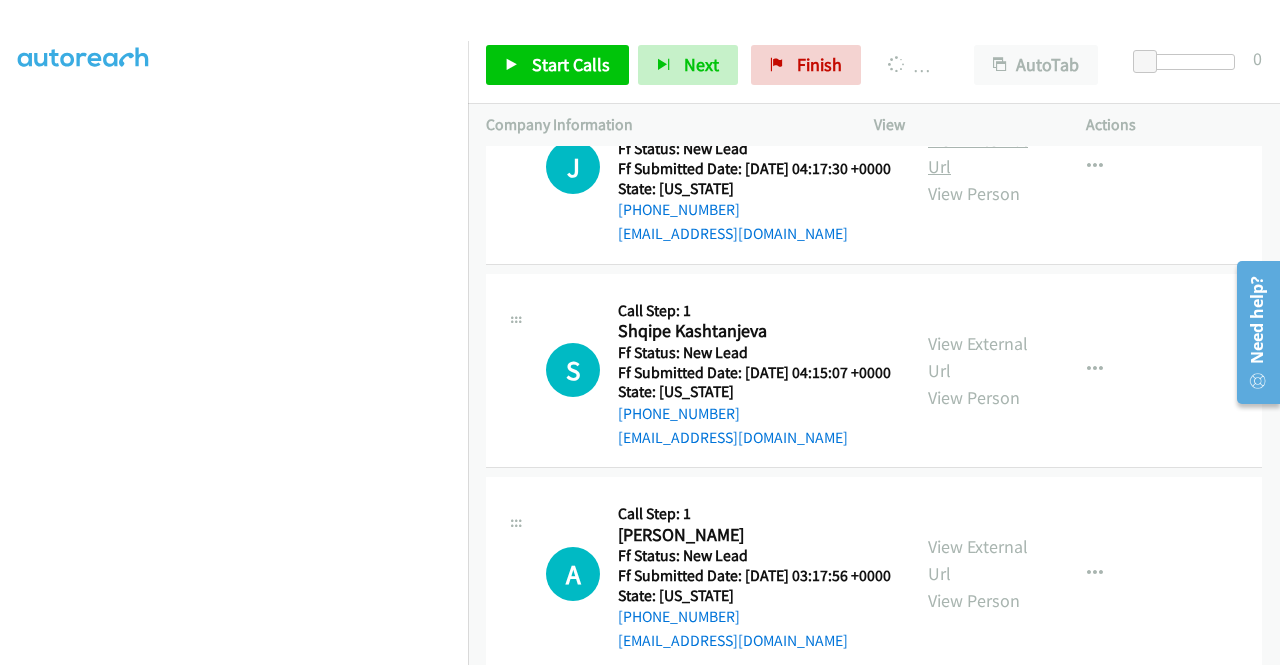 click on "View External Url" at bounding box center [978, 153] 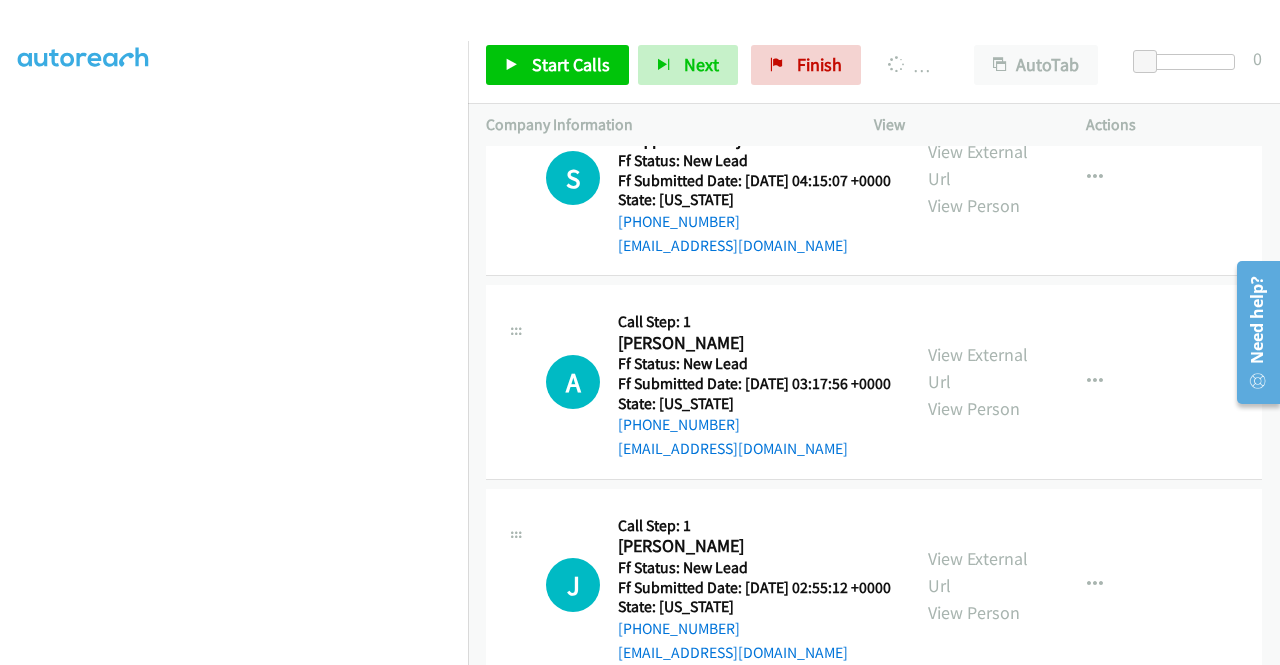 scroll, scrollTop: 6968, scrollLeft: 0, axis: vertical 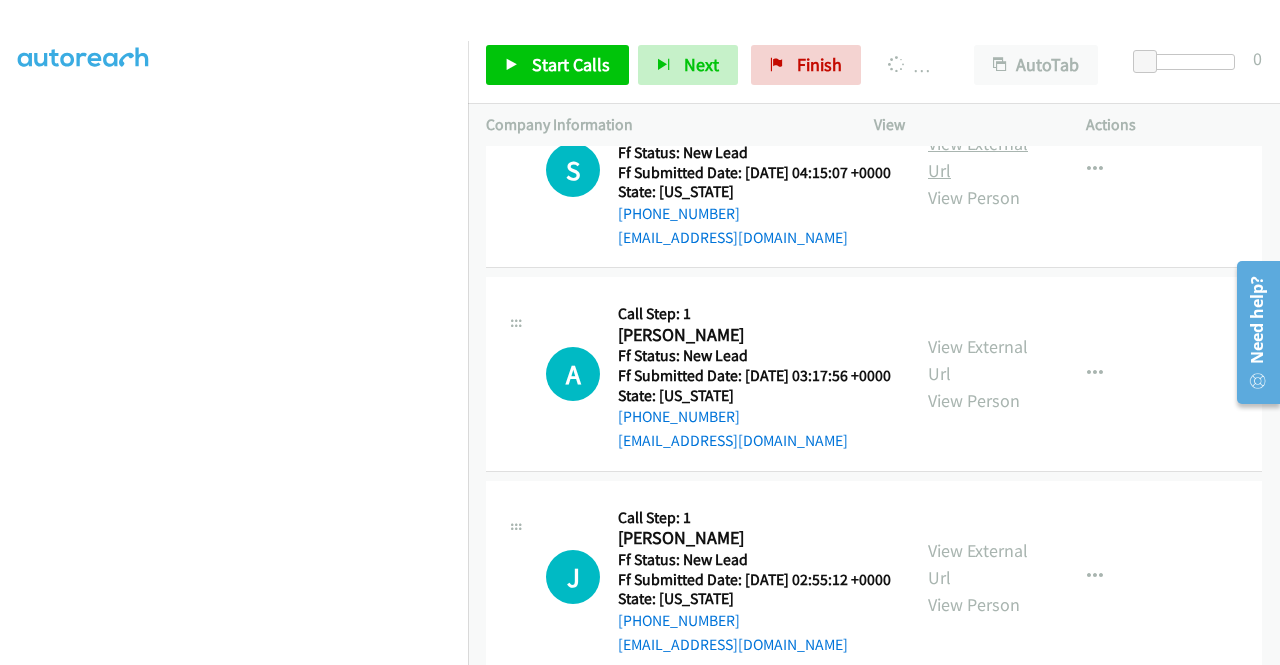 click on "View External Url" at bounding box center (978, 157) 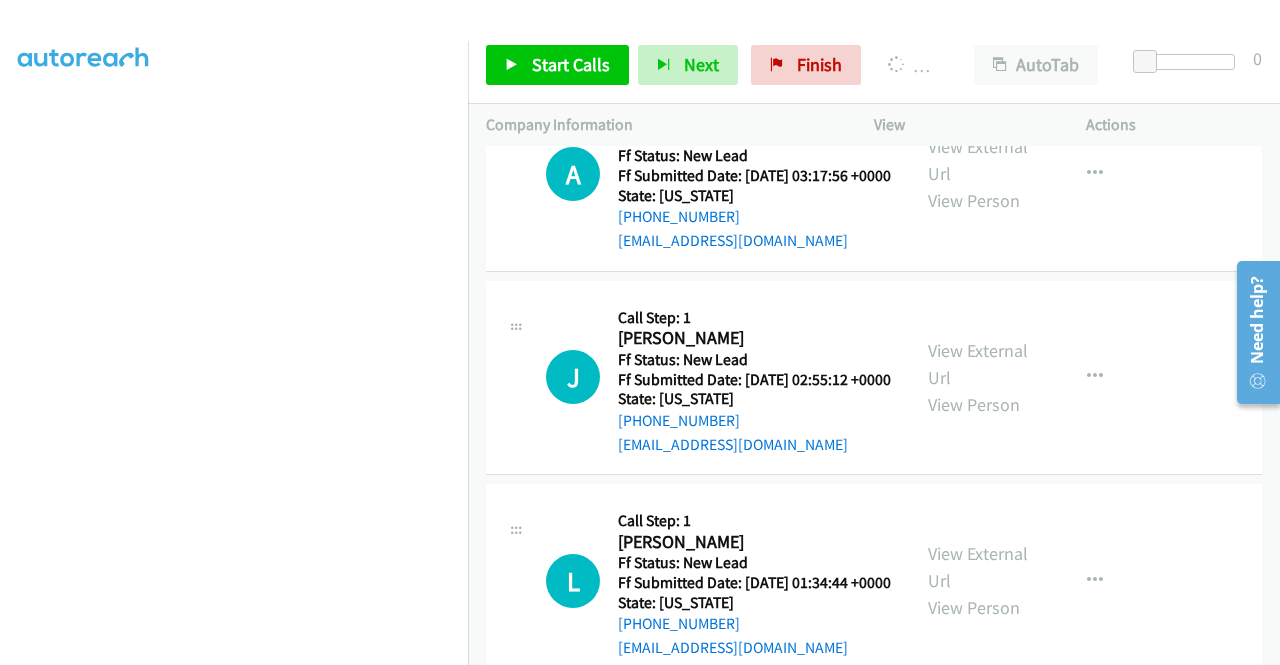scroll, scrollTop: 7268, scrollLeft: 0, axis: vertical 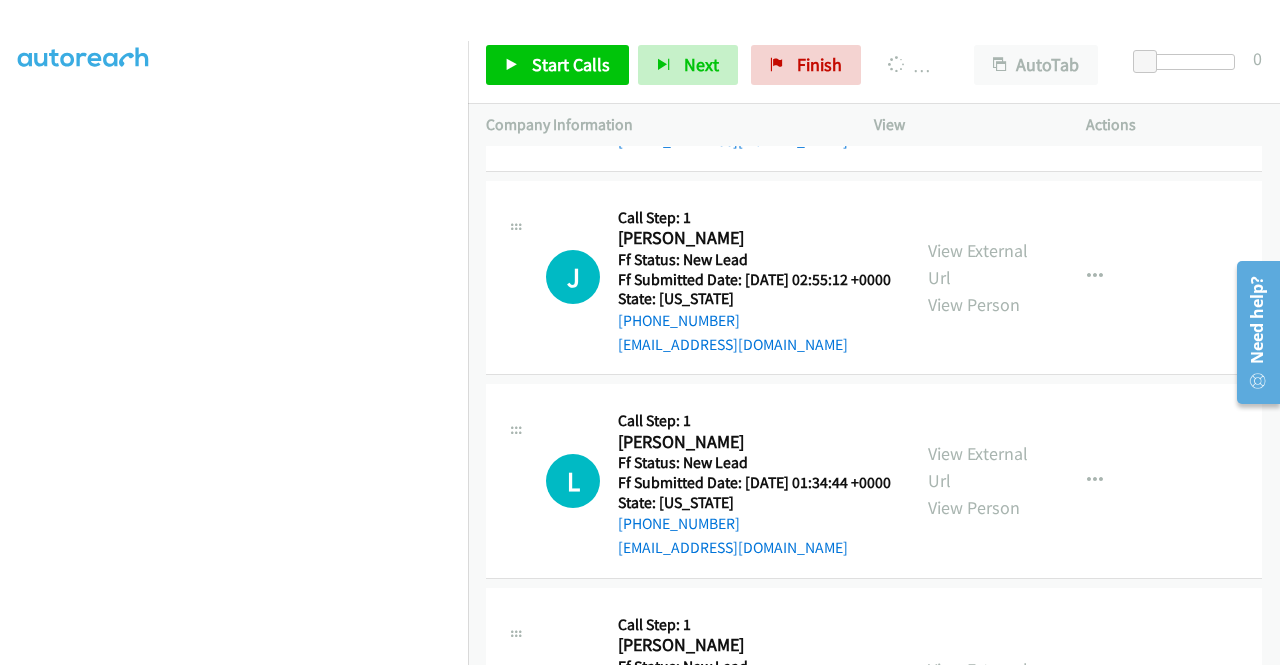 click on "View External Url" at bounding box center (978, 60) 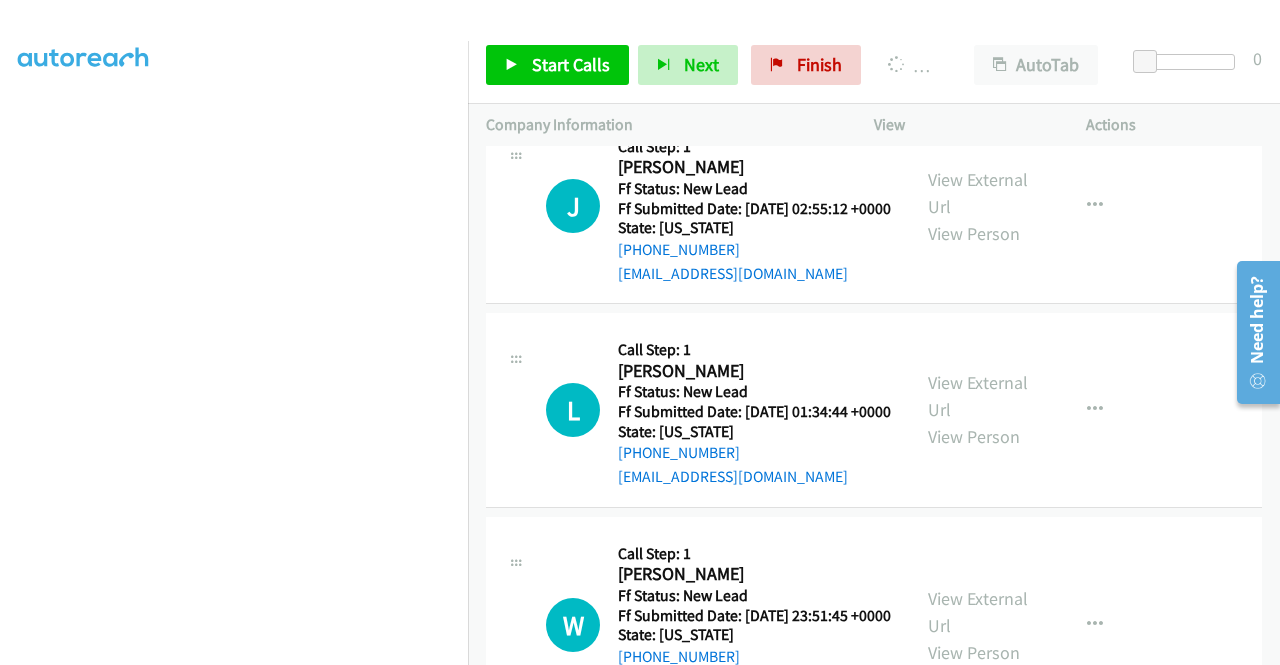 scroll, scrollTop: 7468, scrollLeft: 0, axis: vertical 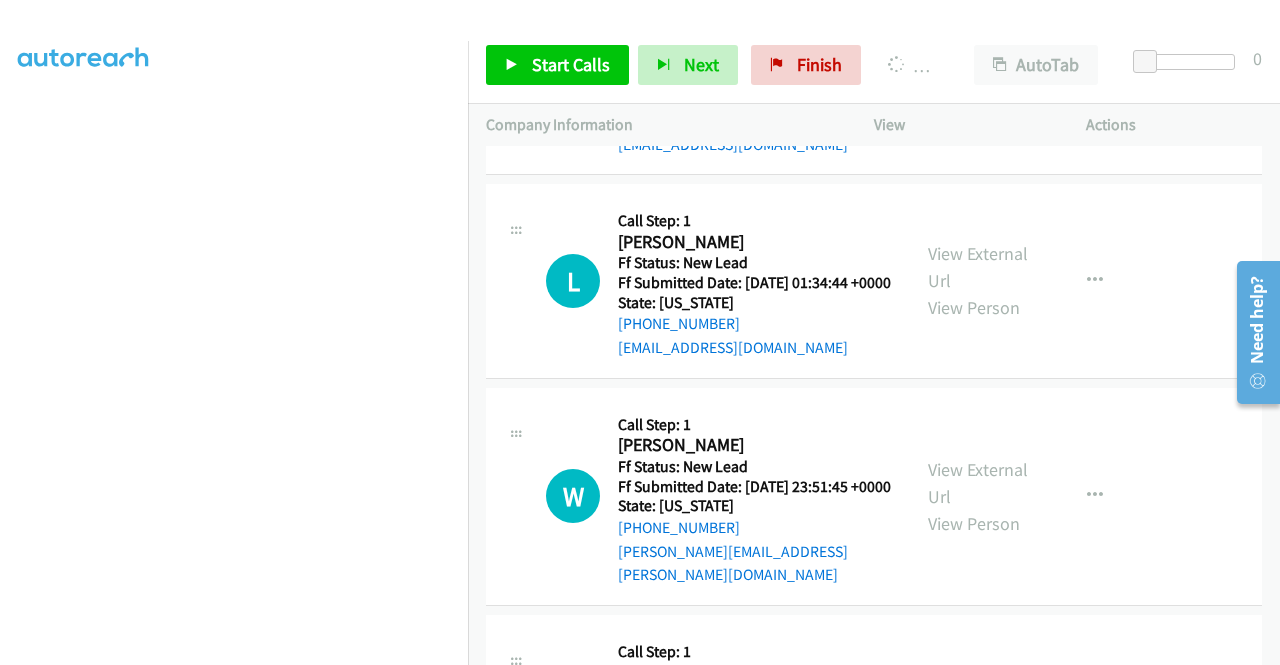 click on "View External Url" at bounding box center (978, 64) 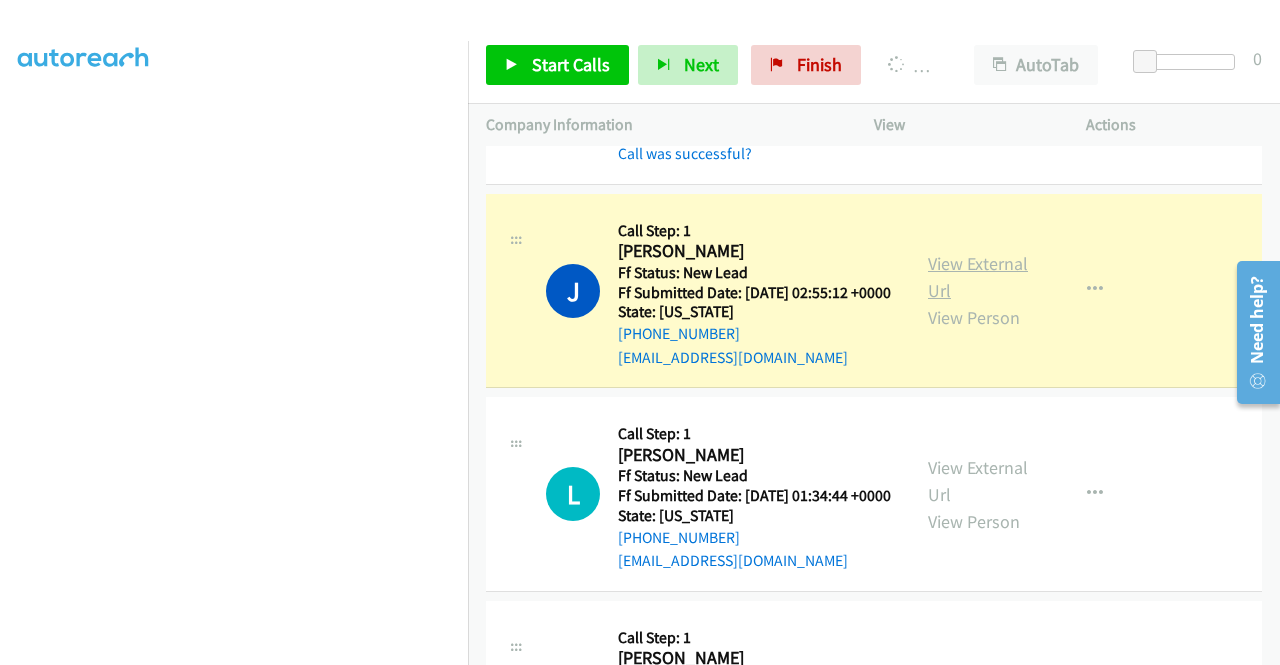 scroll, scrollTop: 456, scrollLeft: 0, axis: vertical 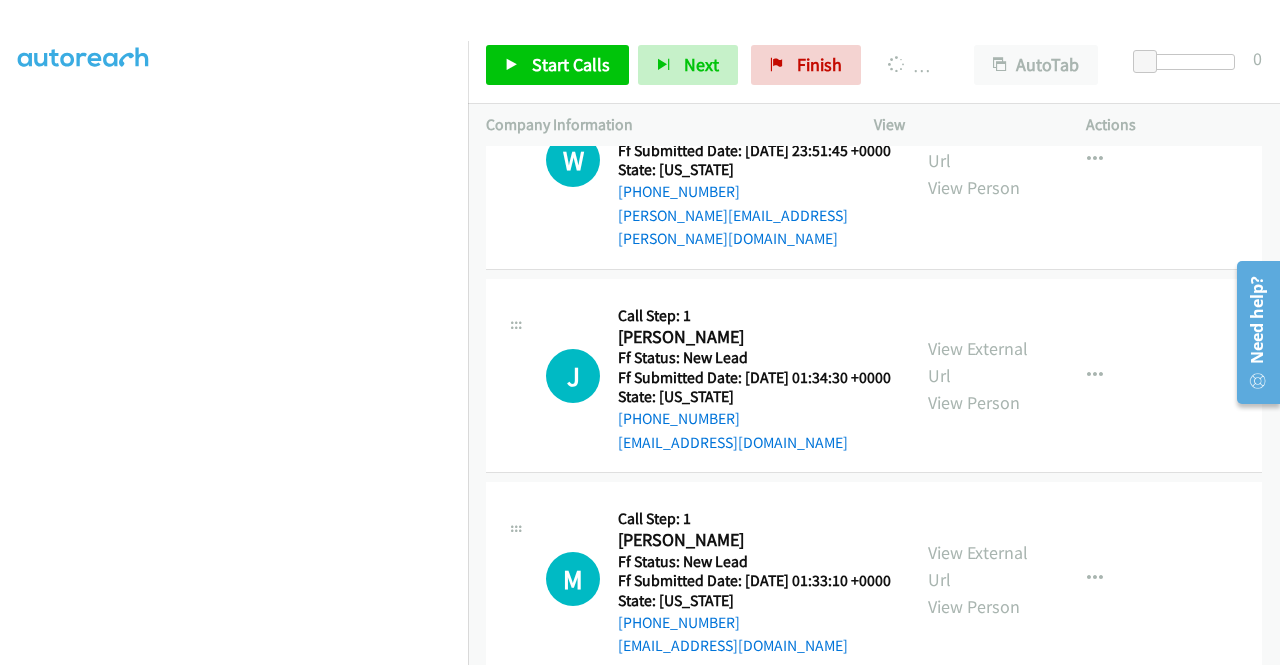 click on "View External Url" at bounding box center [978, -68] 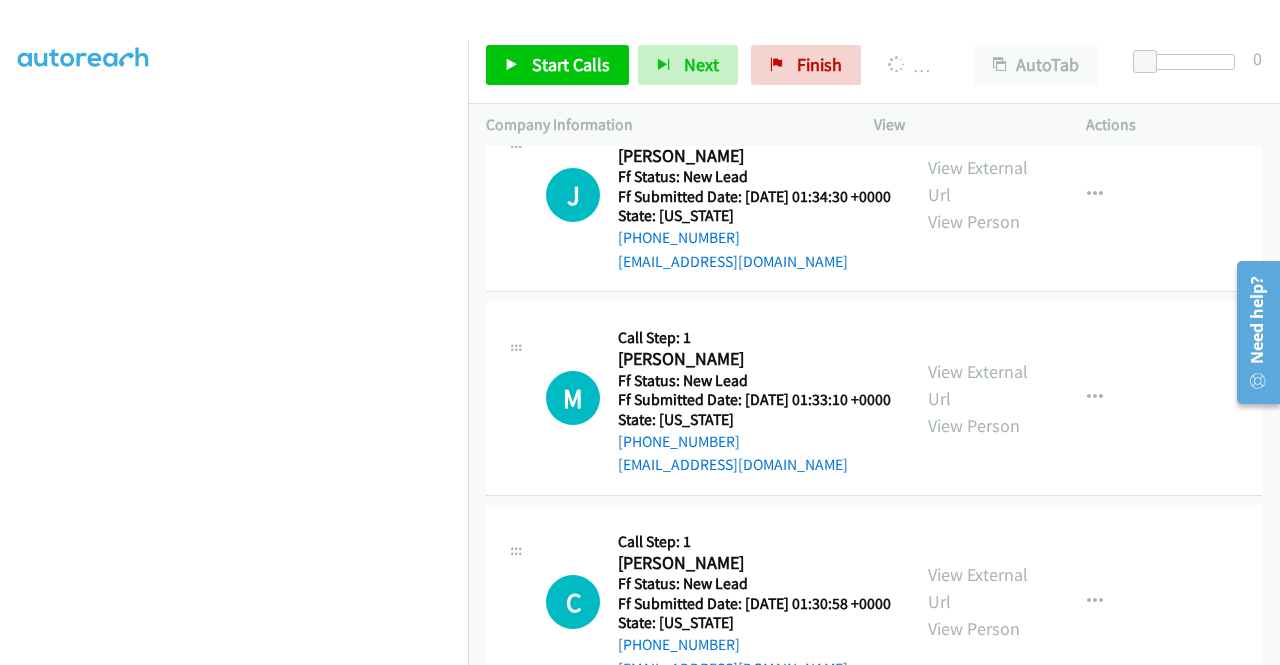 scroll, scrollTop: 8217, scrollLeft: 0, axis: vertical 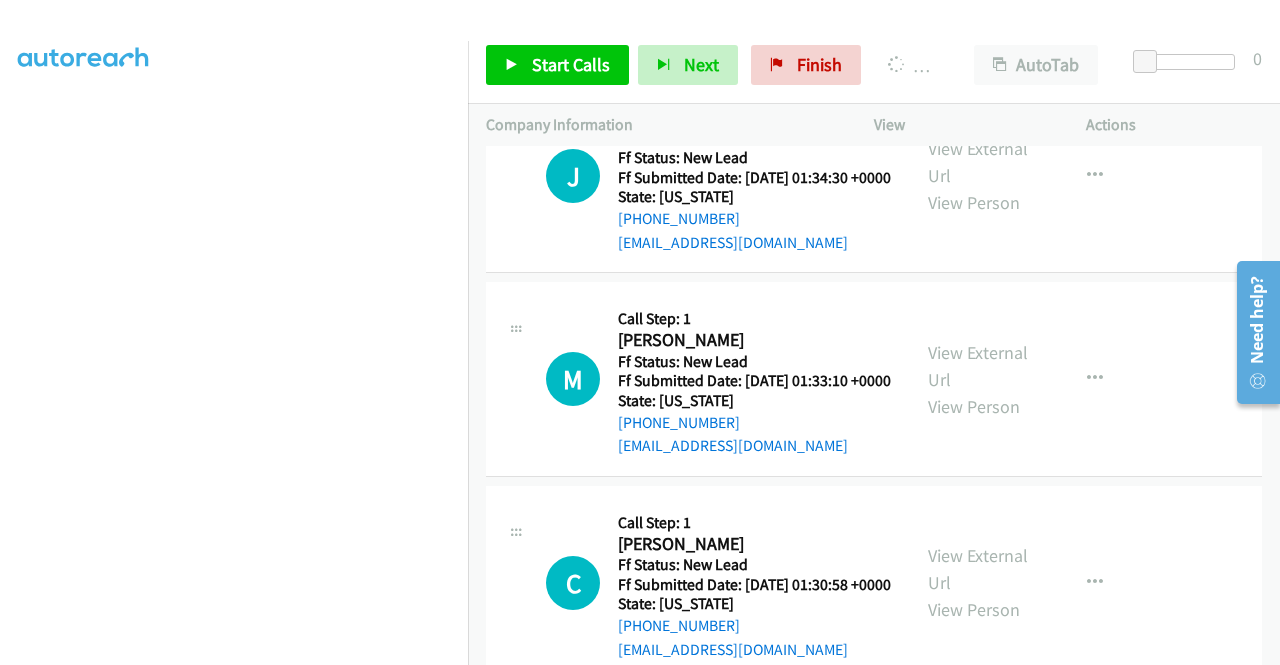 click on "View External Url" at bounding box center [978, -53] 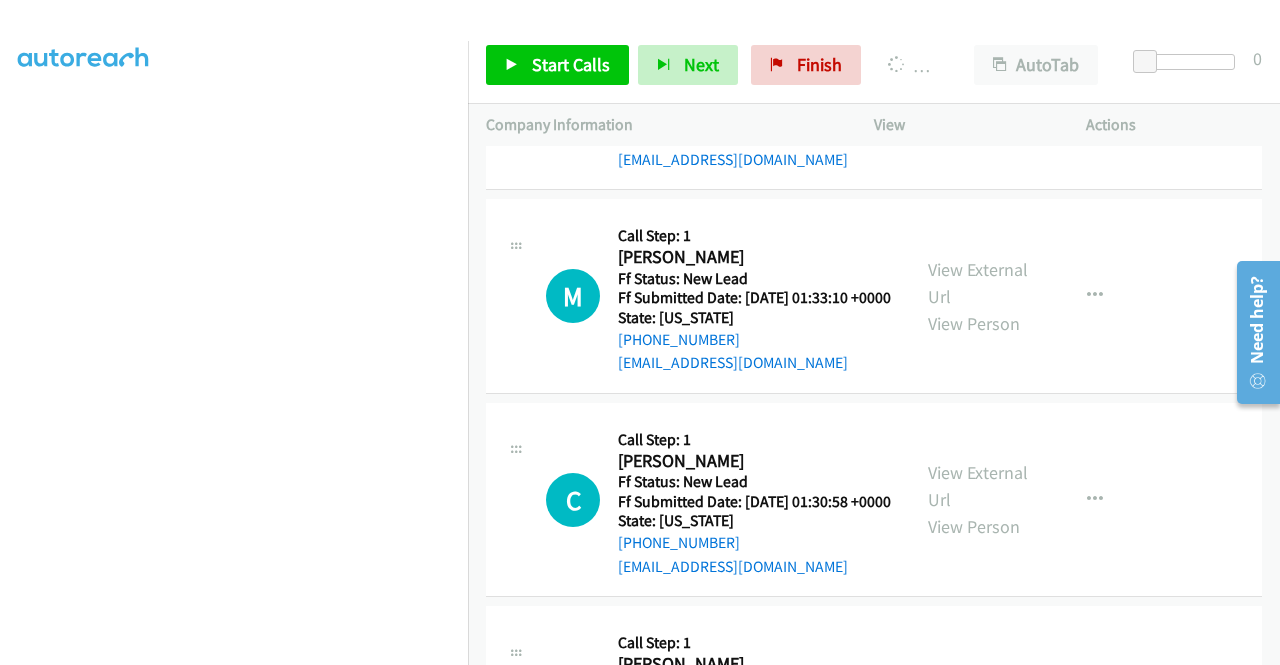 scroll, scrollTop: 8417, scrollLeft: 0, axis: vertical 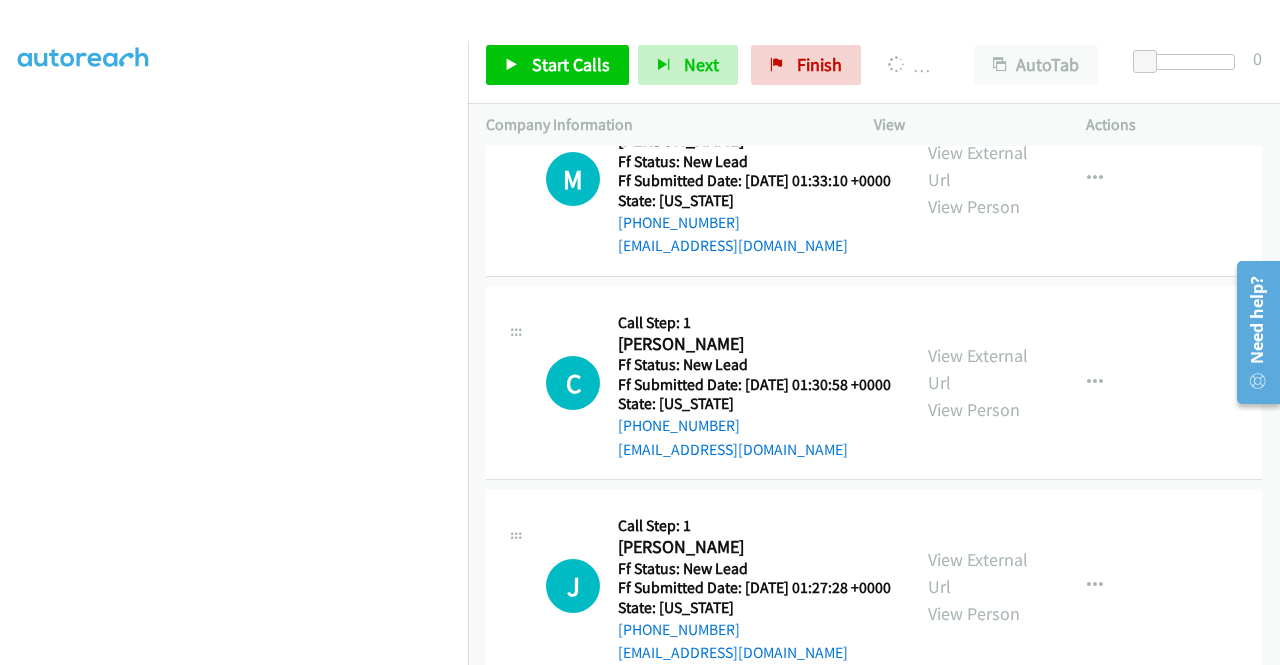 click on "View External Url" at bounding box center [978, -38] 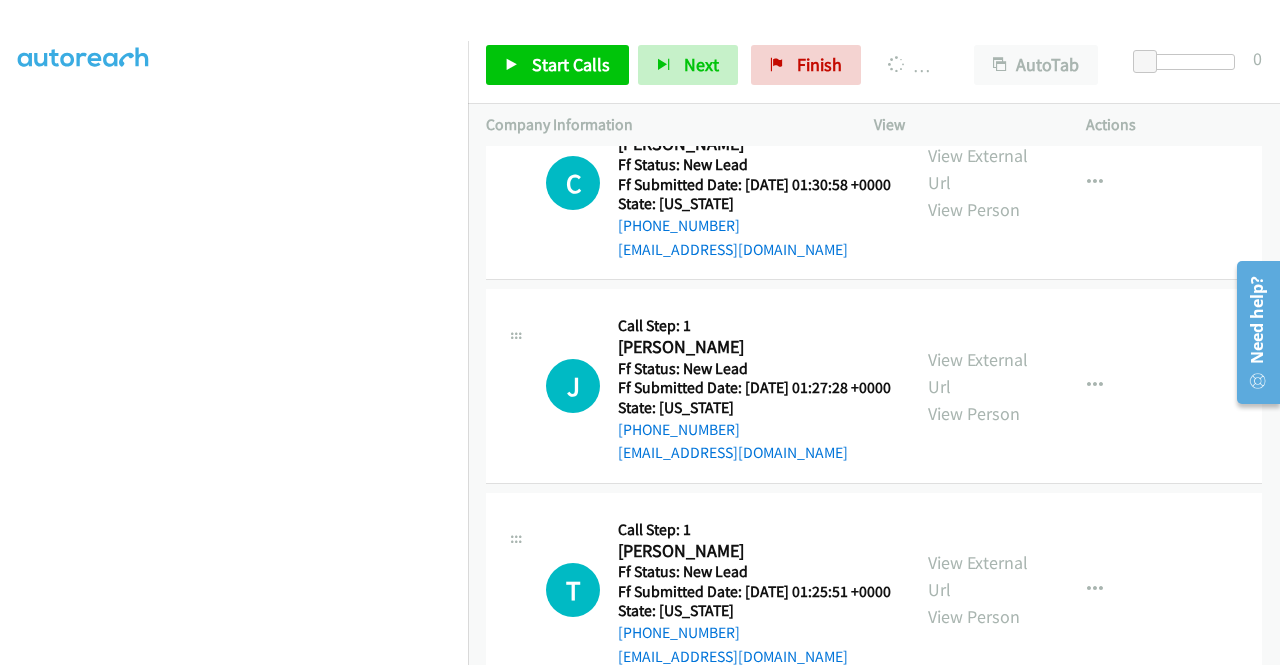 click on "View External Url" at bounding box center [978, -34] 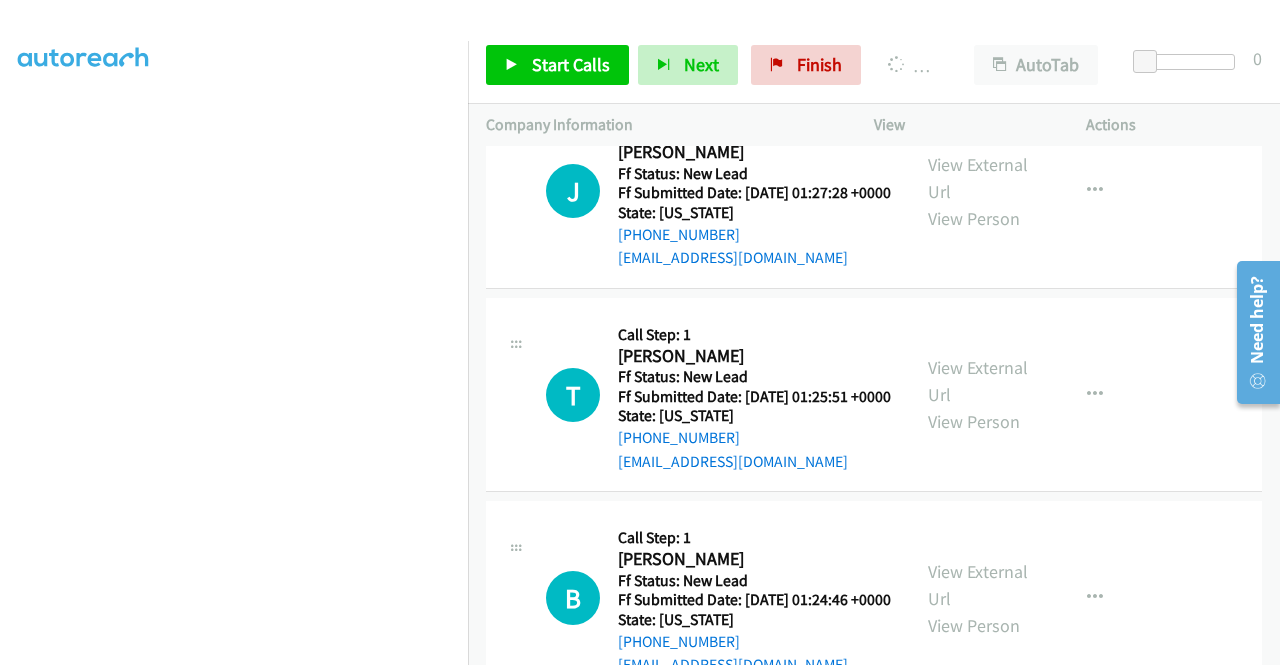 scroll, scrollTop: 8817, scrollLeft: 0, axis: vertical 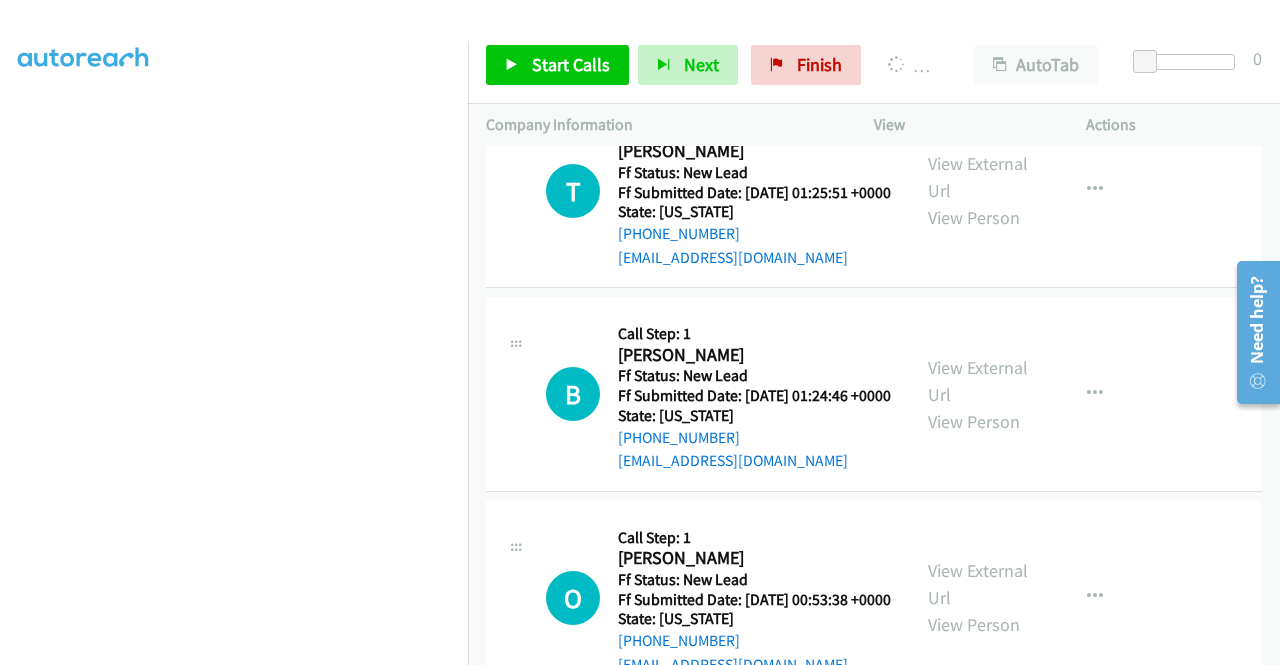click on "View External Url" at bounding box center (978, -230) 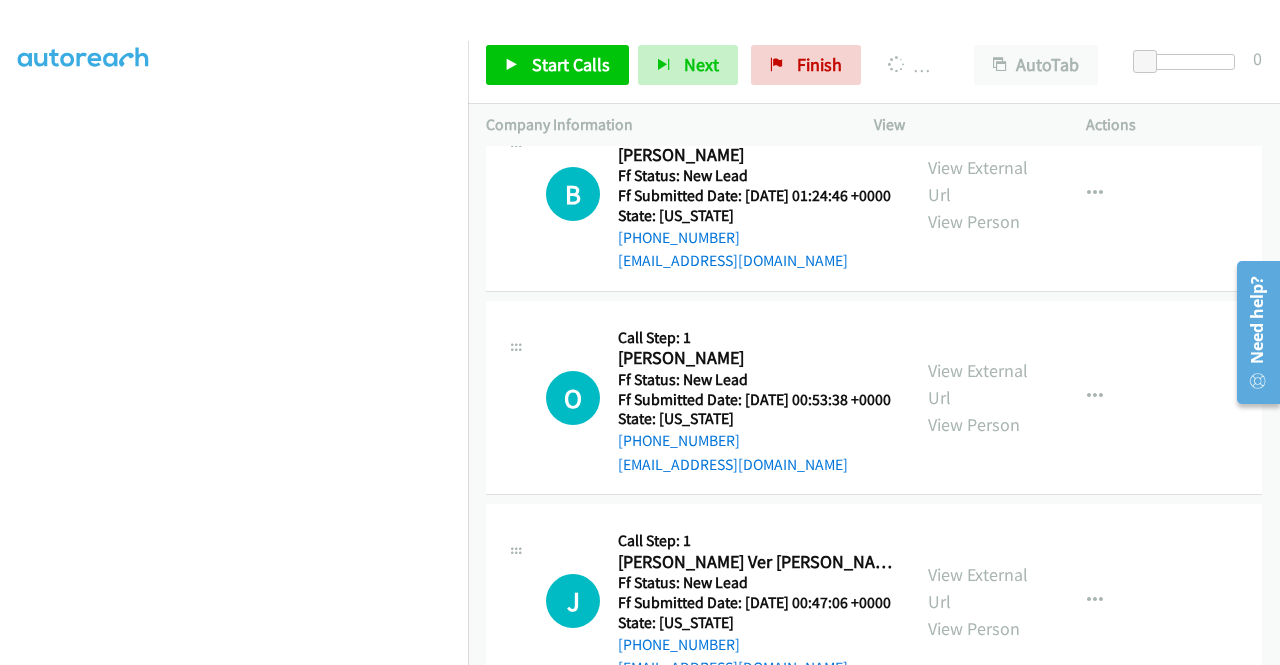 click on "View External Url" at bounding box center [978, -226] 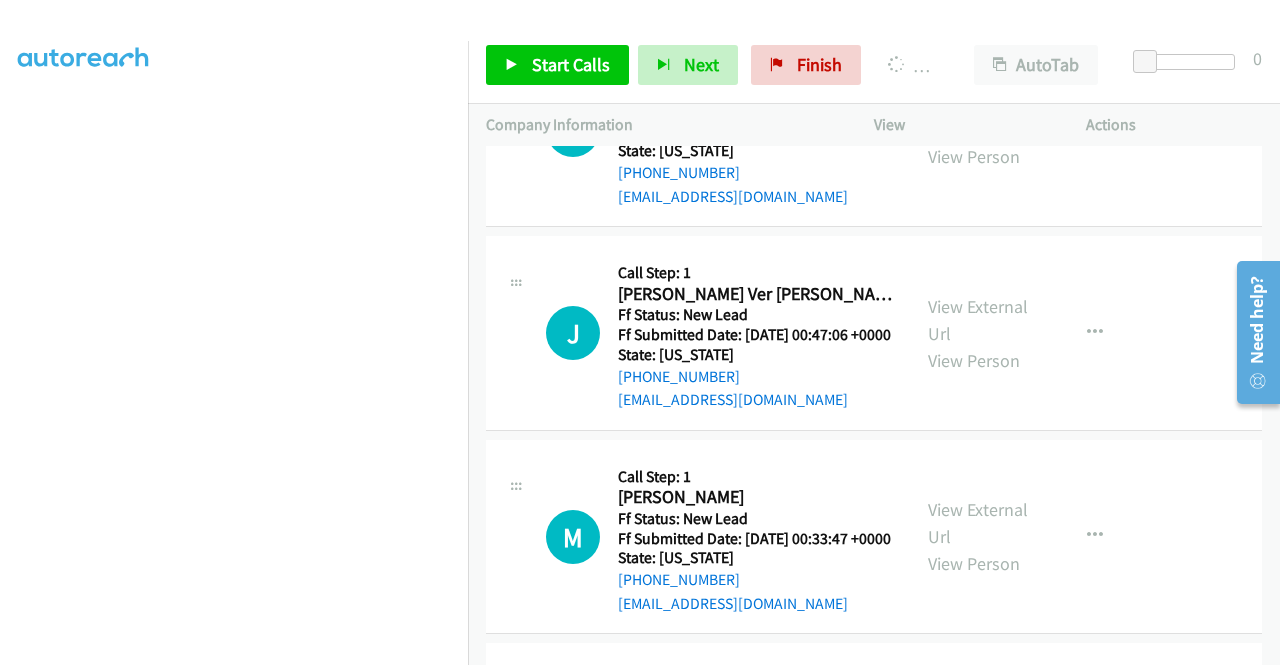 scroll, scrollTop: 9644, scrollLeft: 0, axis: vertical 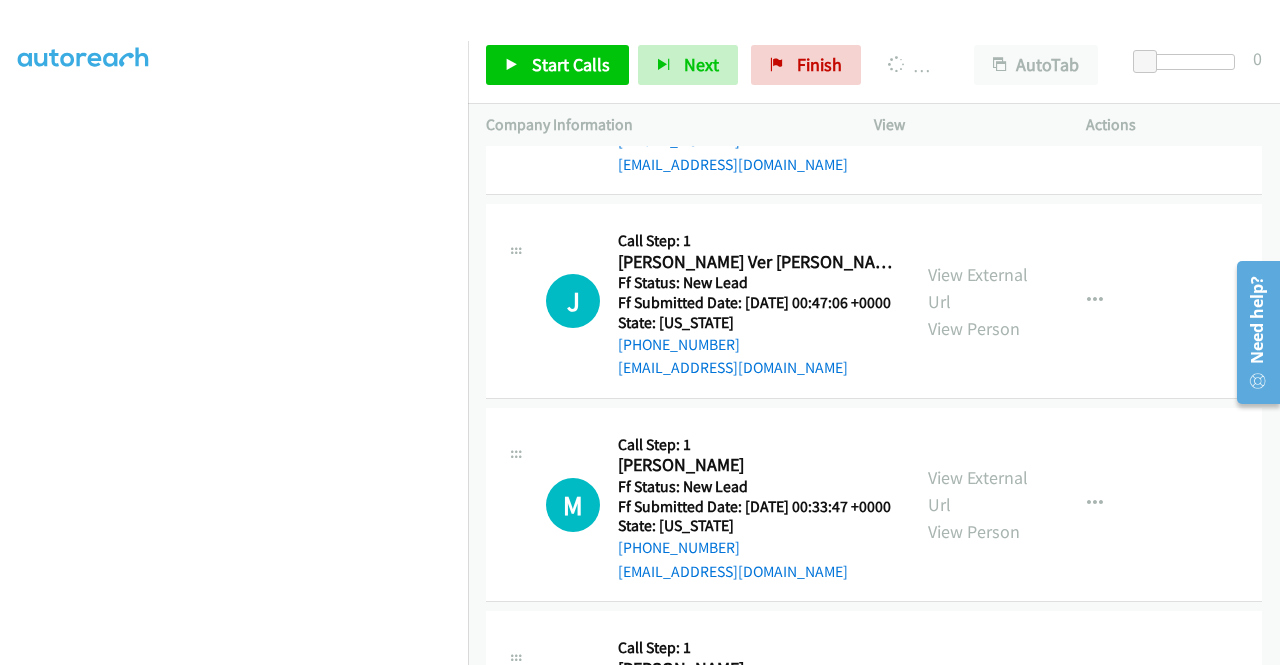 click on "View External Url" at bounding box center [978, -323] 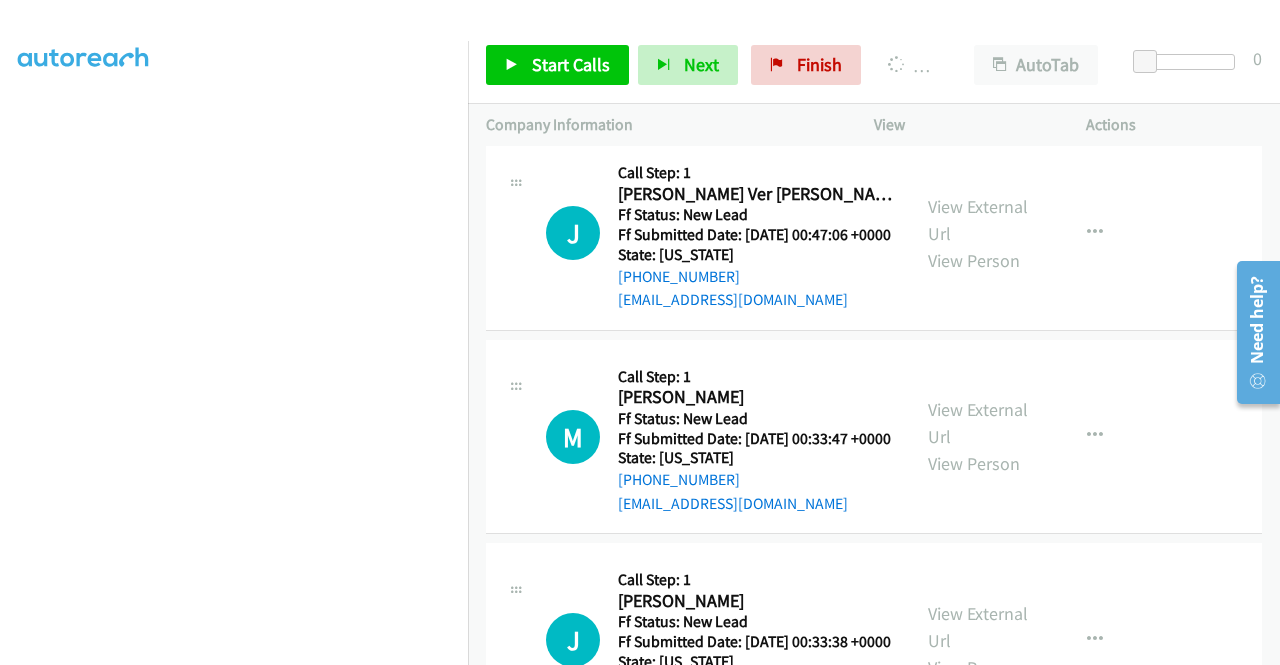 scroll, scrollTop: 9744, scrollLeft: 0, axis: vertical 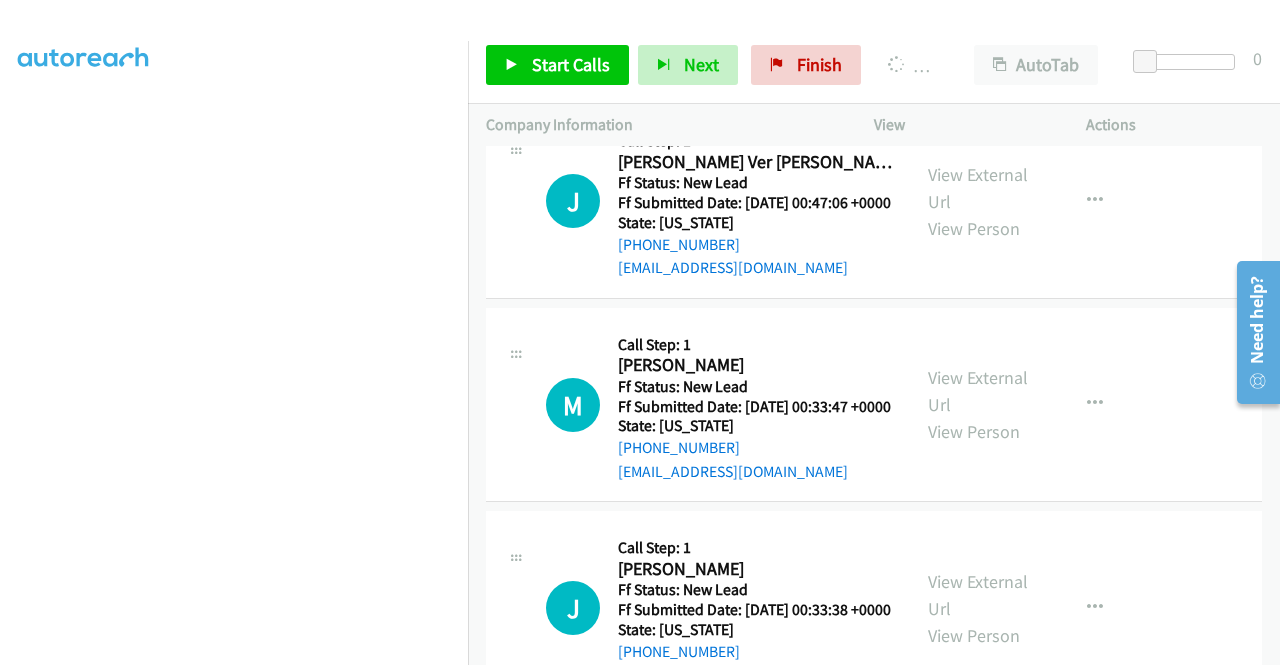 click on "View External Url" at bounding box center [978, -219] 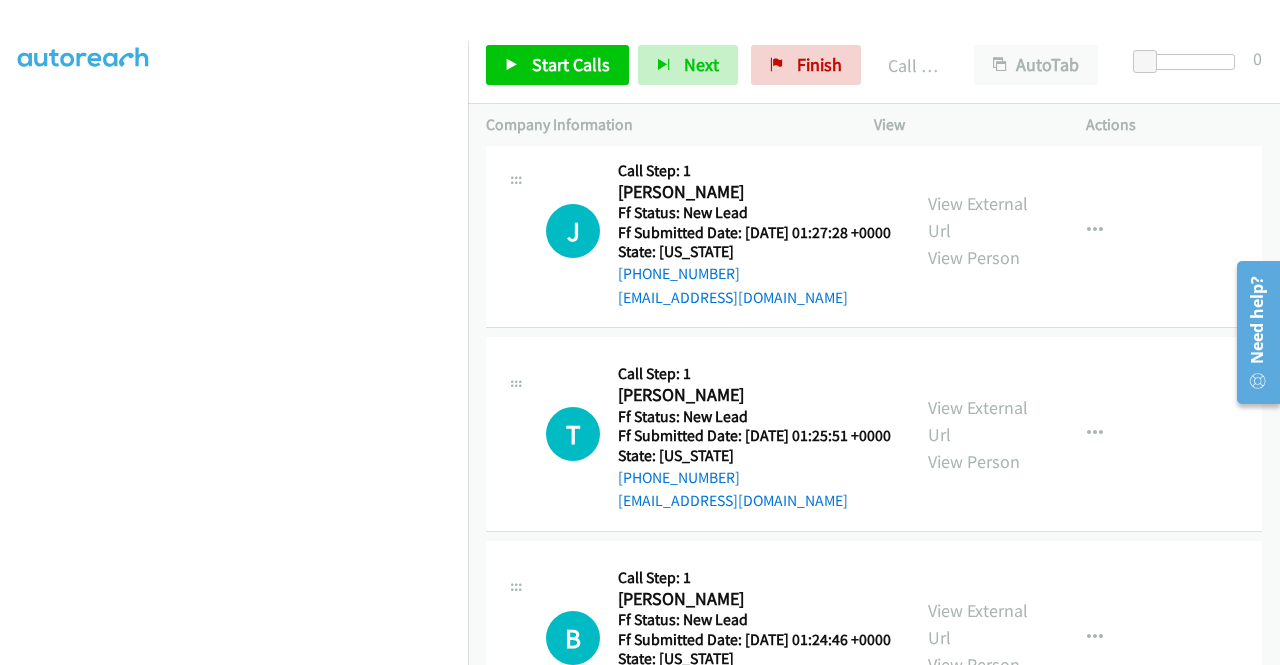 scroll, scrollTop: 8986, scrollLeft: 0, axis: vertical 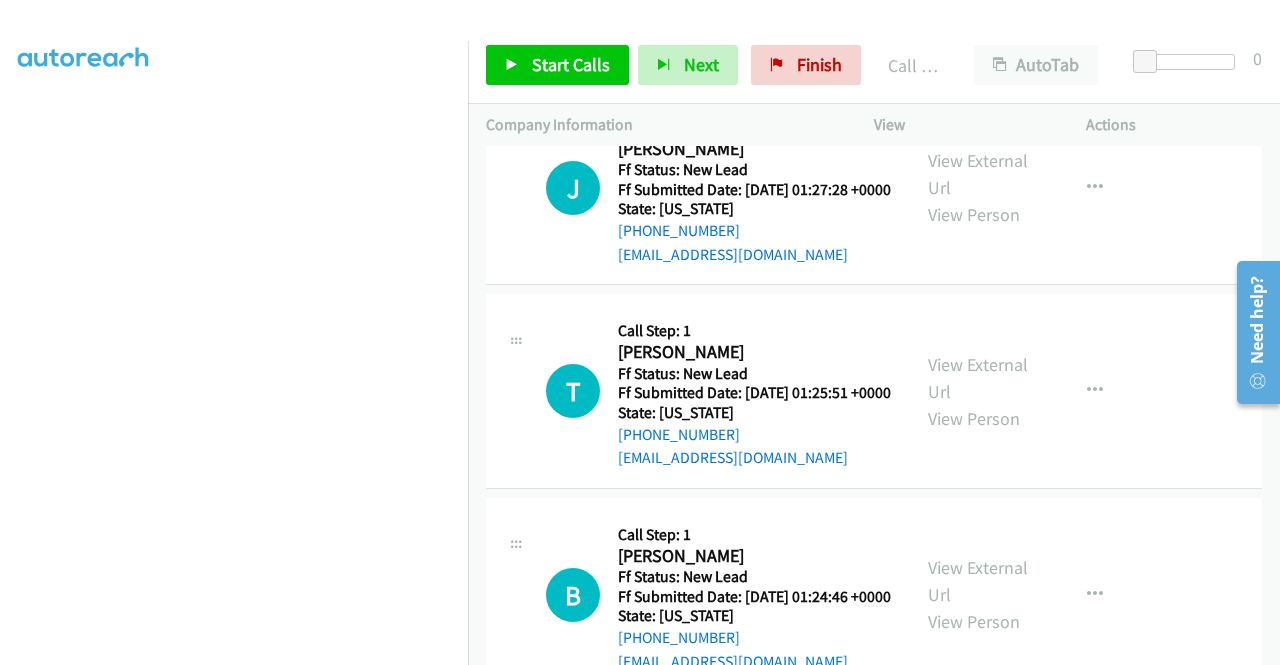 click on "View External Url" at bounding box center (978, -233) 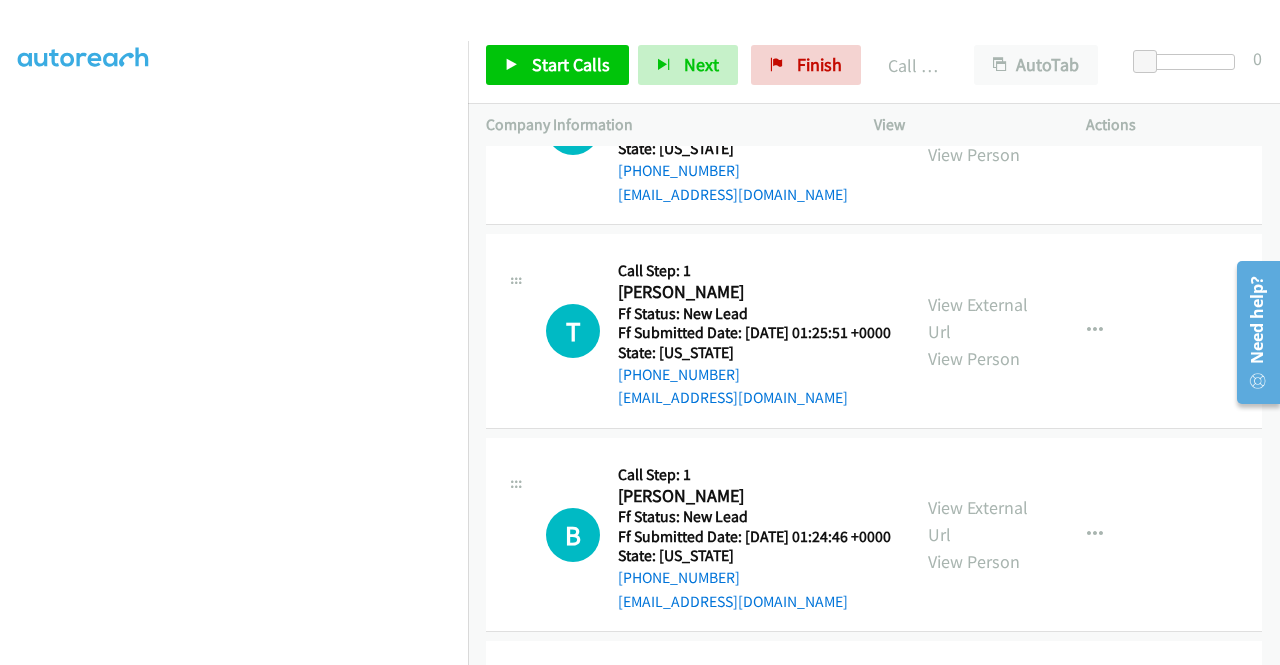 scroll, scrollTop: 9086, scrollLeft: 0, axis: vertical 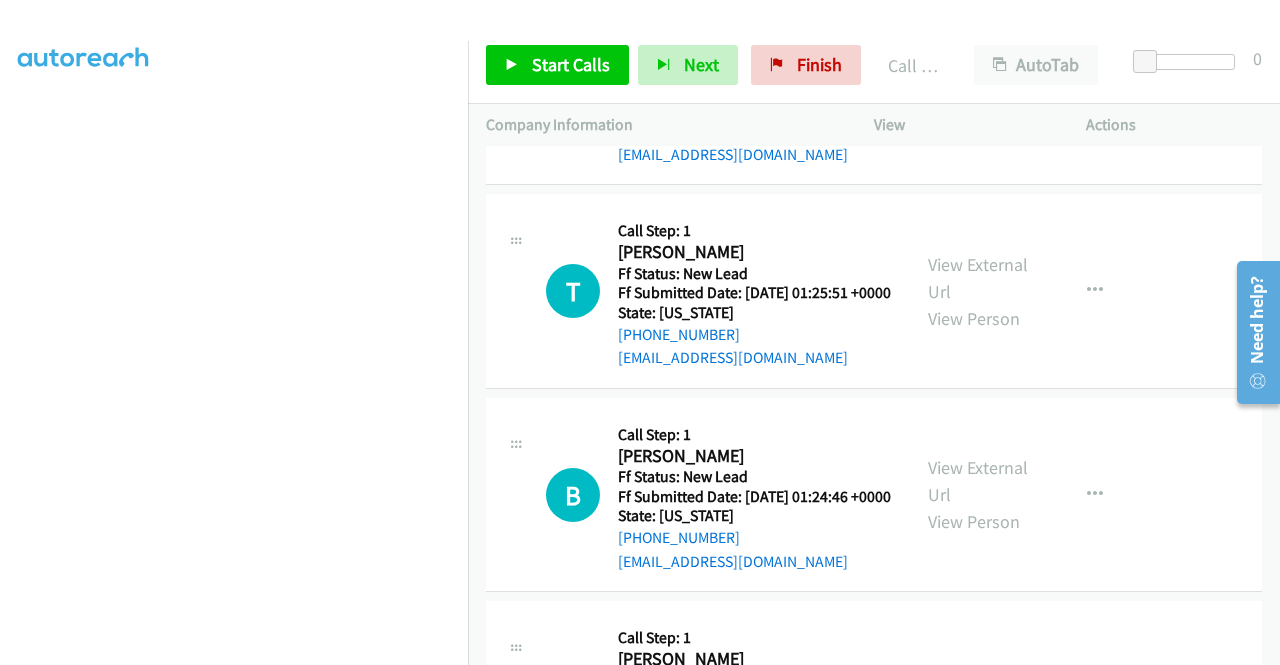 click on "View External Url" at bounding box center [978, -129] 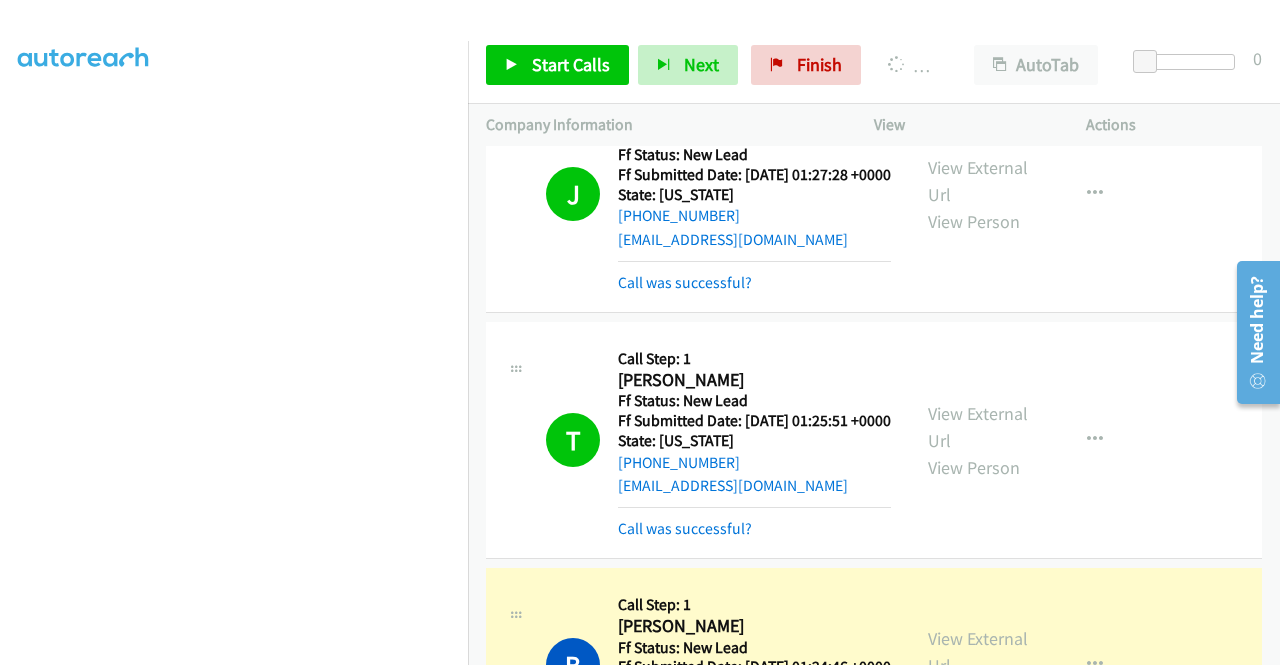scroll, scrollTop: 456, scrollLeft: 0, axis: vertical 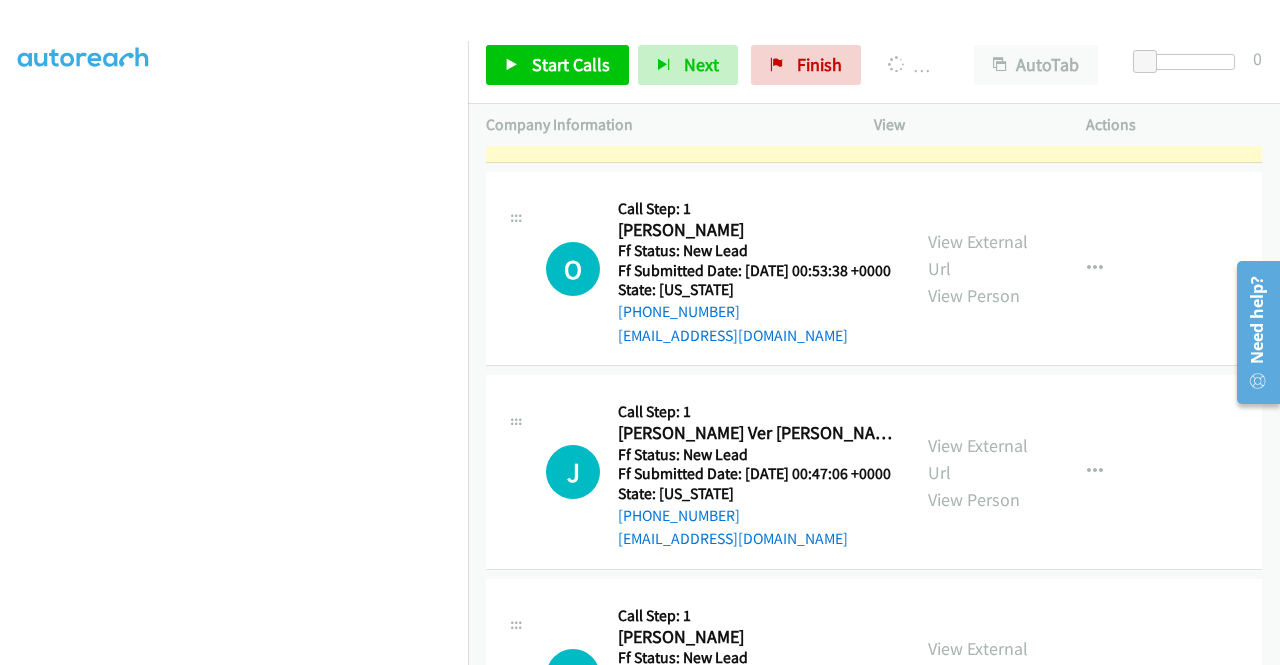 click on "Call was successful?" at bounding box center [685, -318] 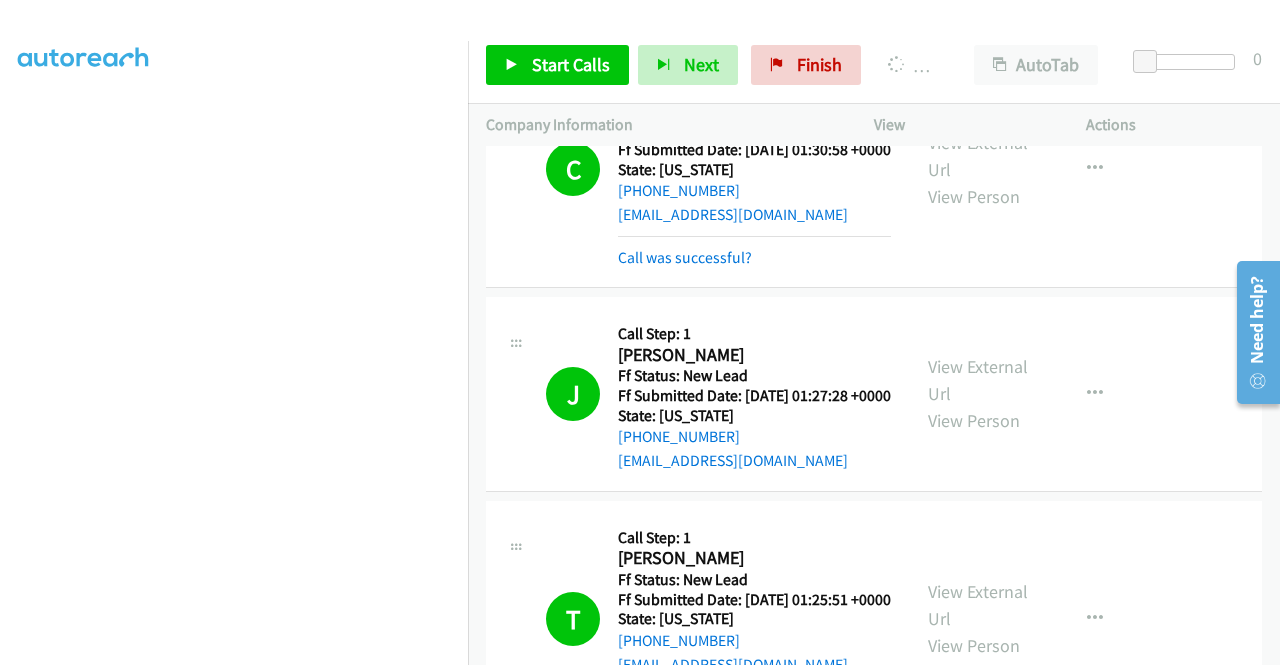 scroll, scrollTop: 8765, scrollLeft: 0, axis: vertical 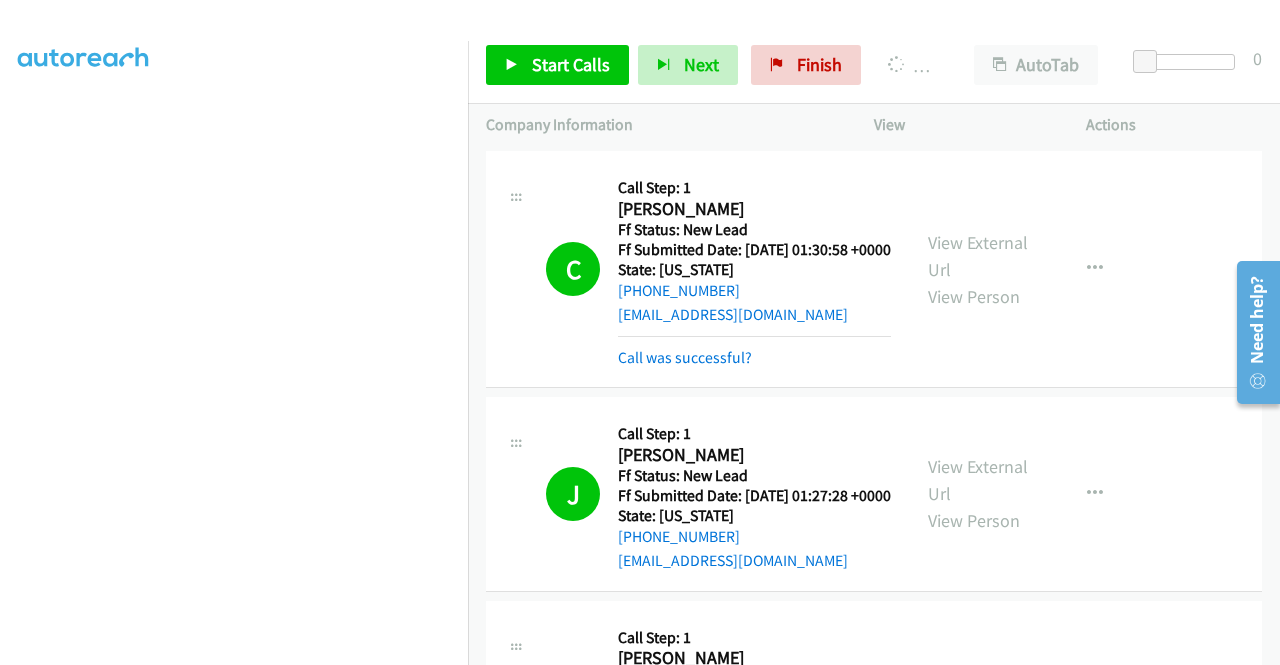 click on "View External Url" at bounding box center (978, -237) 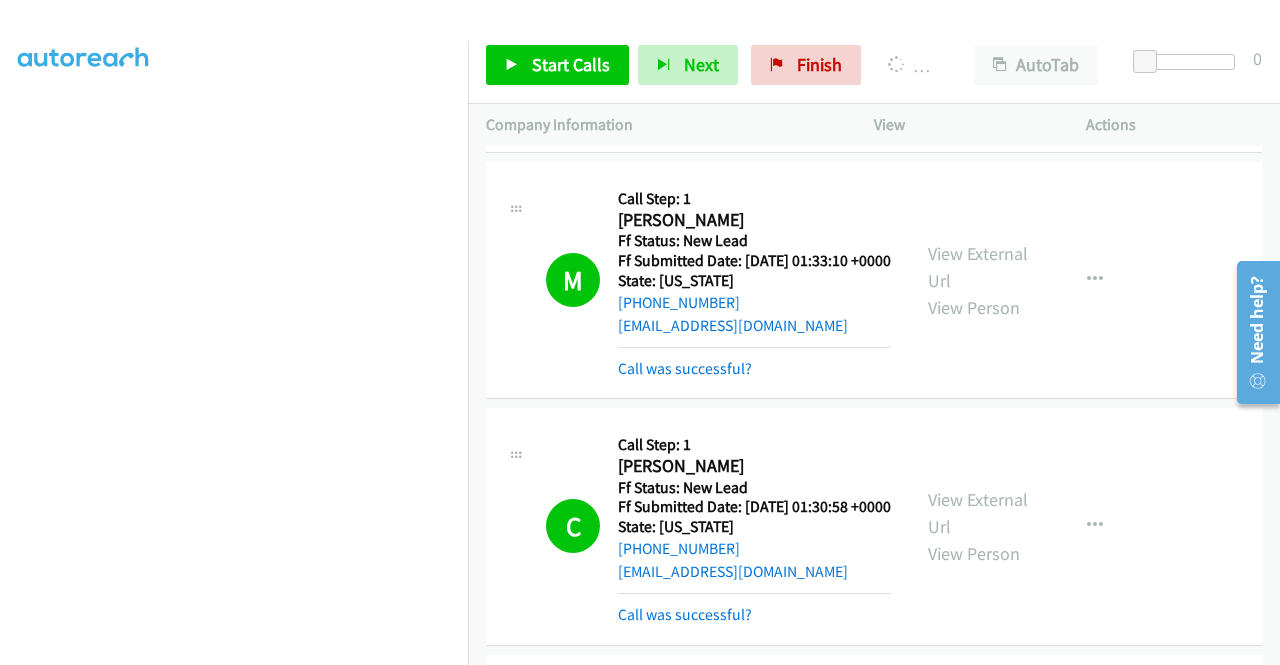 scroll, scrollTop: 8265, scrollLeft: 0, axis: vertical 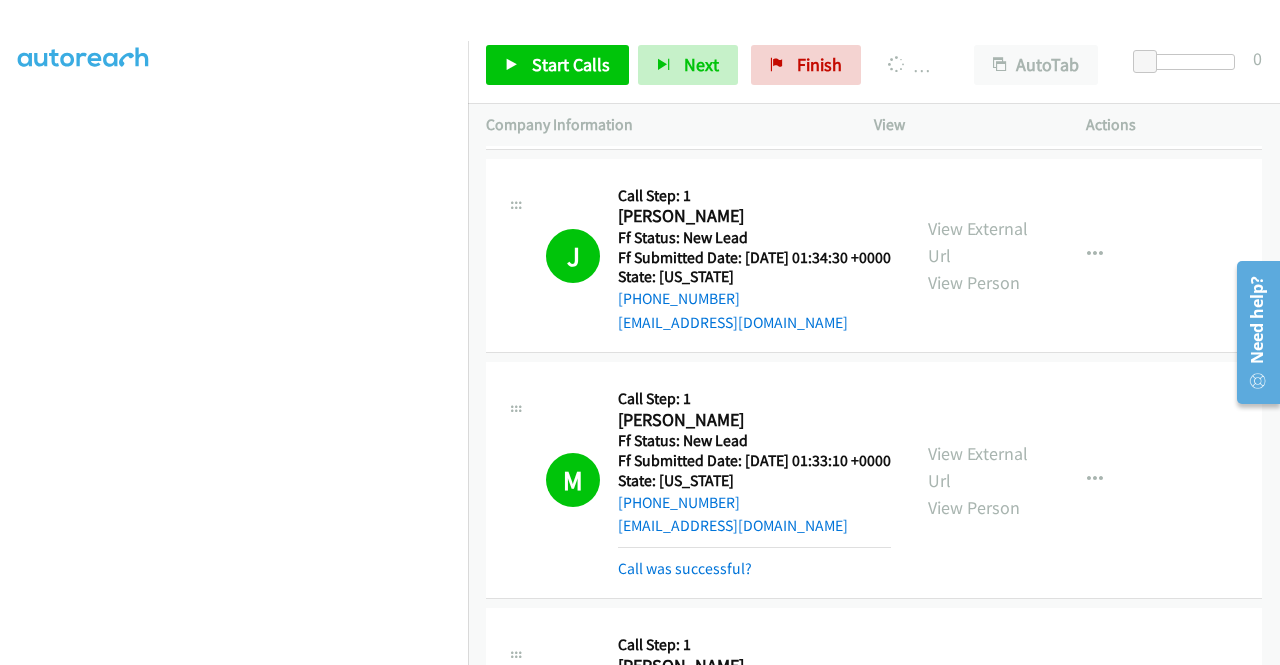 click on "View External Url" at bounding box center (978, -253) 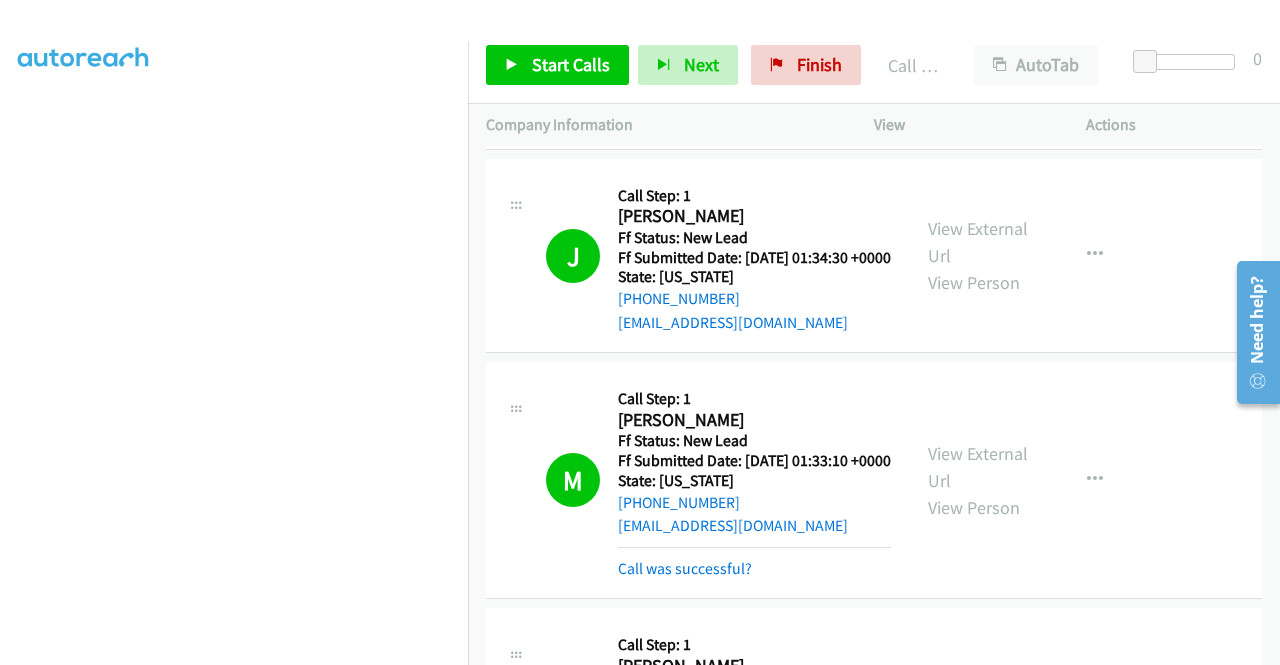 scroll, scrollTop: 456, scrollLeft: 0, axis: vertical 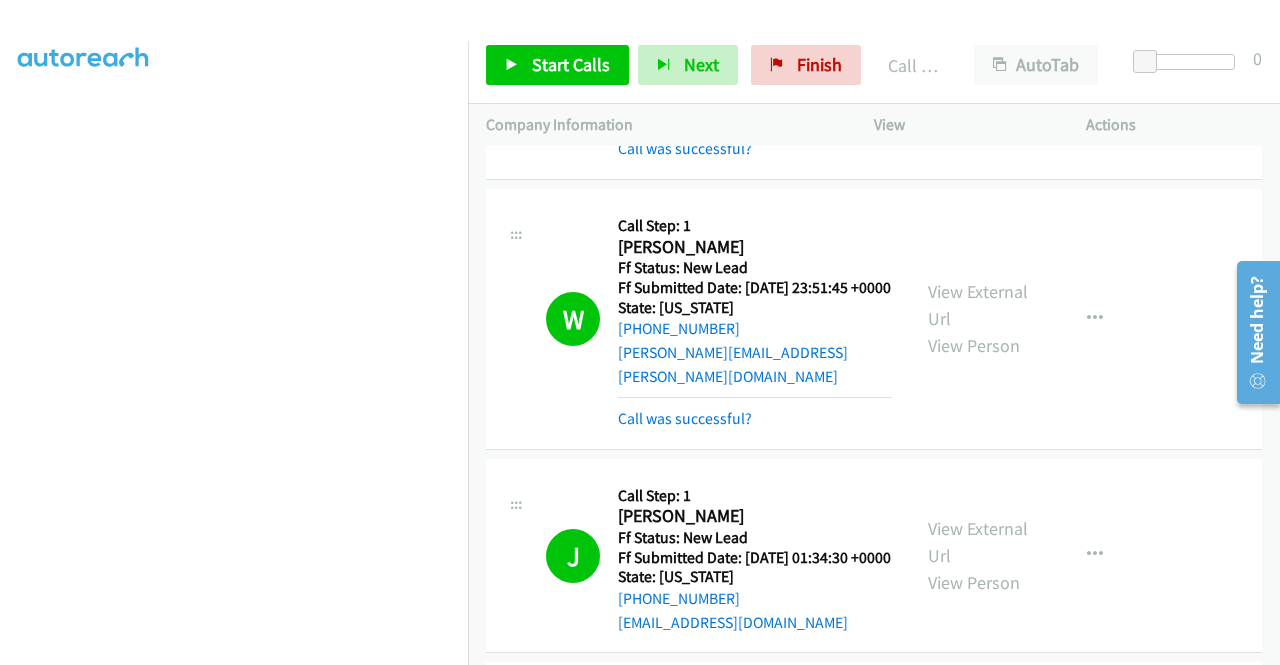 click on "View External Url" at bounding box center [978, -199] 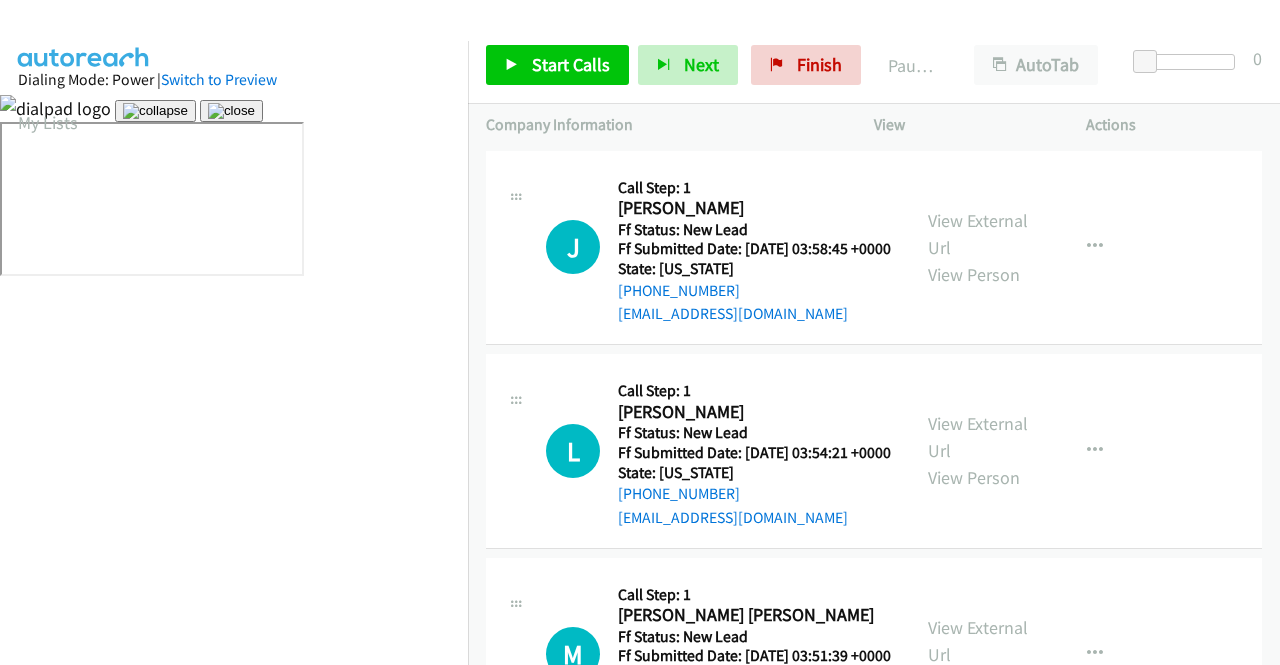 scroll, scrollTop: 0, scrollLeft: 0, axis: both 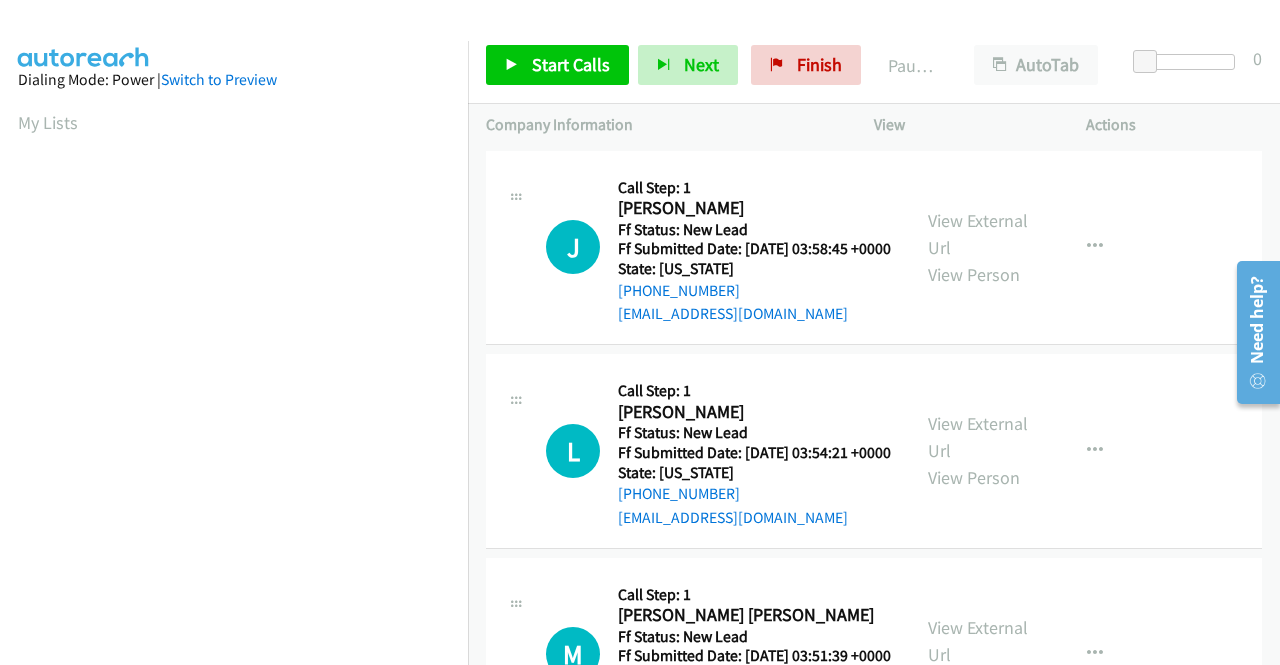 click on "J
Callback Scheduled
Call Step: 1
[PERSON_NAME]
America/Phoenix
Ff Status: New Lead
Ff Submitted Date: [DATE] 03:58:45 +0000
State: [US_STATE]
[PHONE_NUMBER]
[EMAIL_ADDRESS][DOMAIN_NAME]
Call was successful?
View External Url
View Person
View External Url
Email
Schedule/Manage Callback
Skip Call
Add to do not call list" at bounding box center (874, 248) 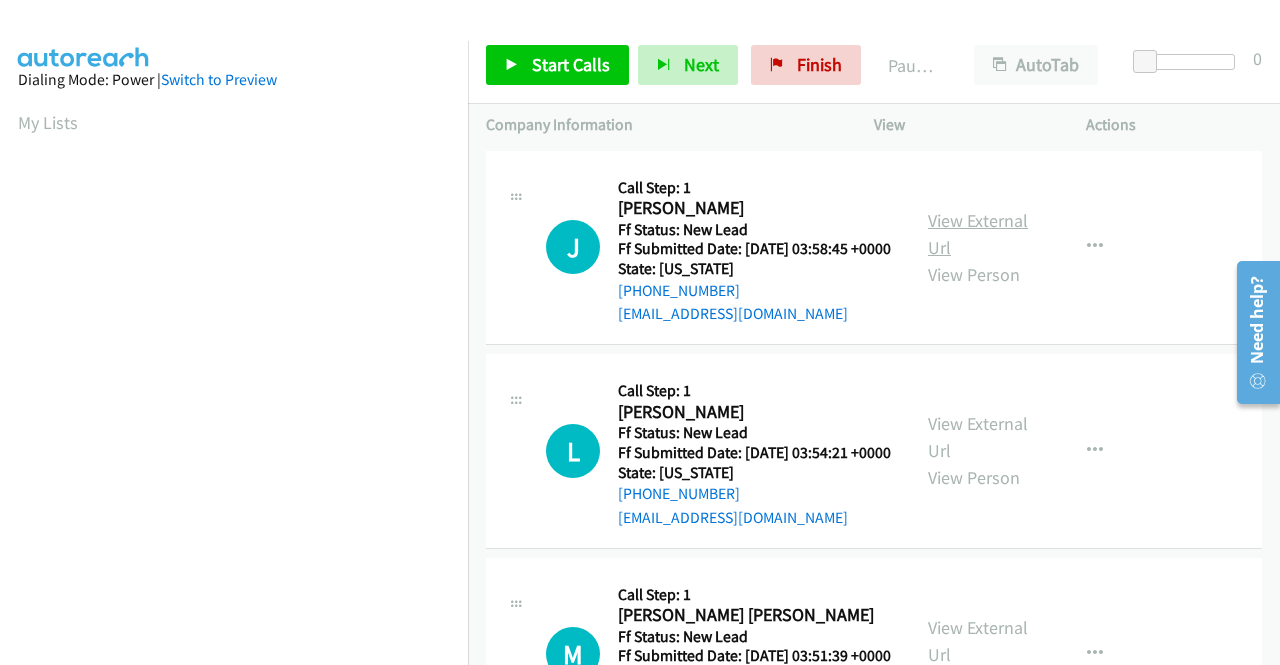 click on "View External Url" at bounding box center (978, 234) 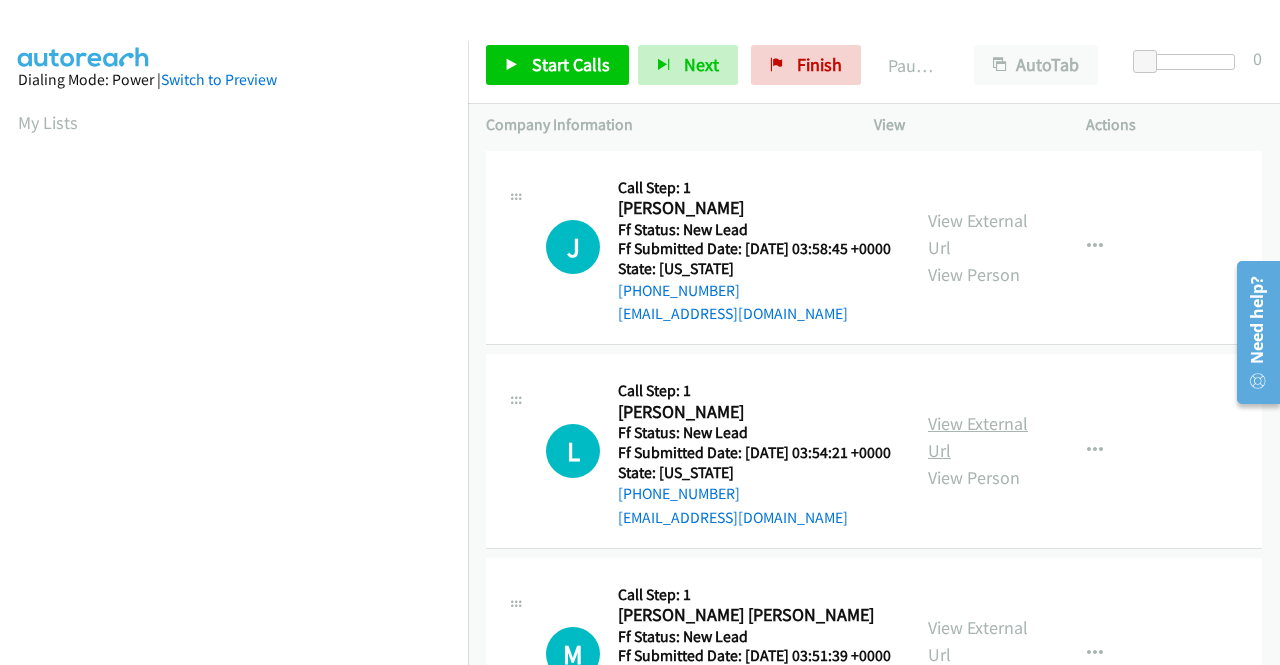 click on "View External Url" at bounding box center (978, 437) 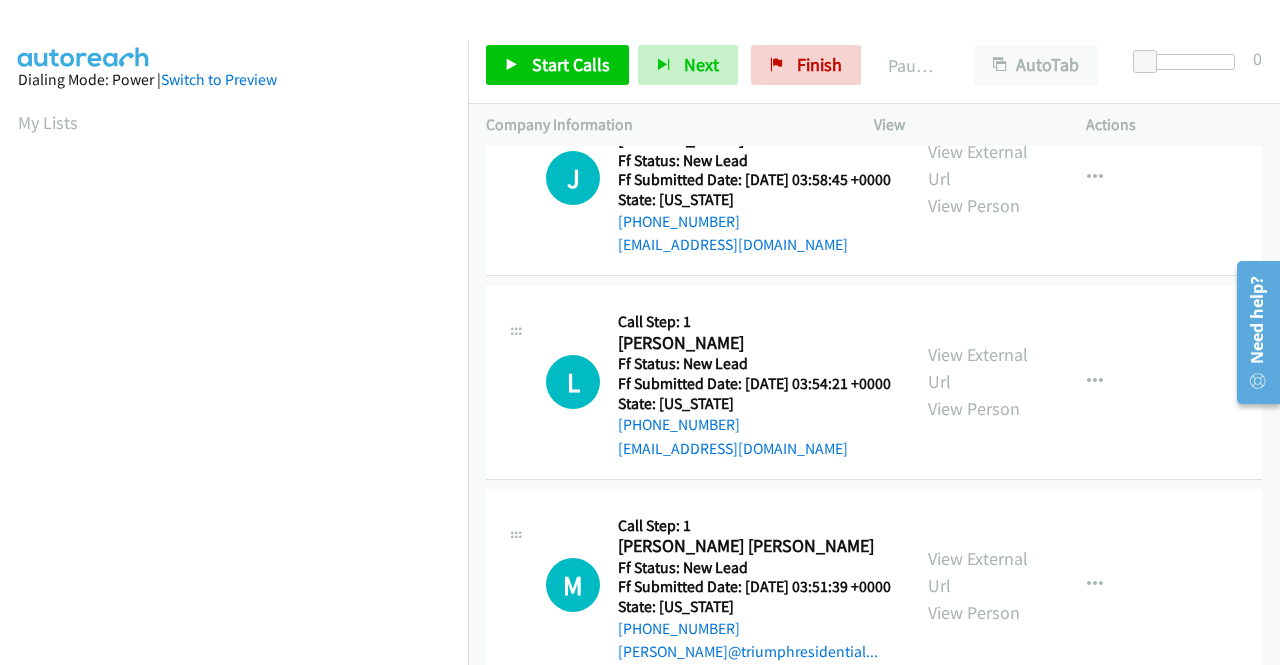 scroll, scrollTop: 100, scrollLeft: 0, axis: vertical 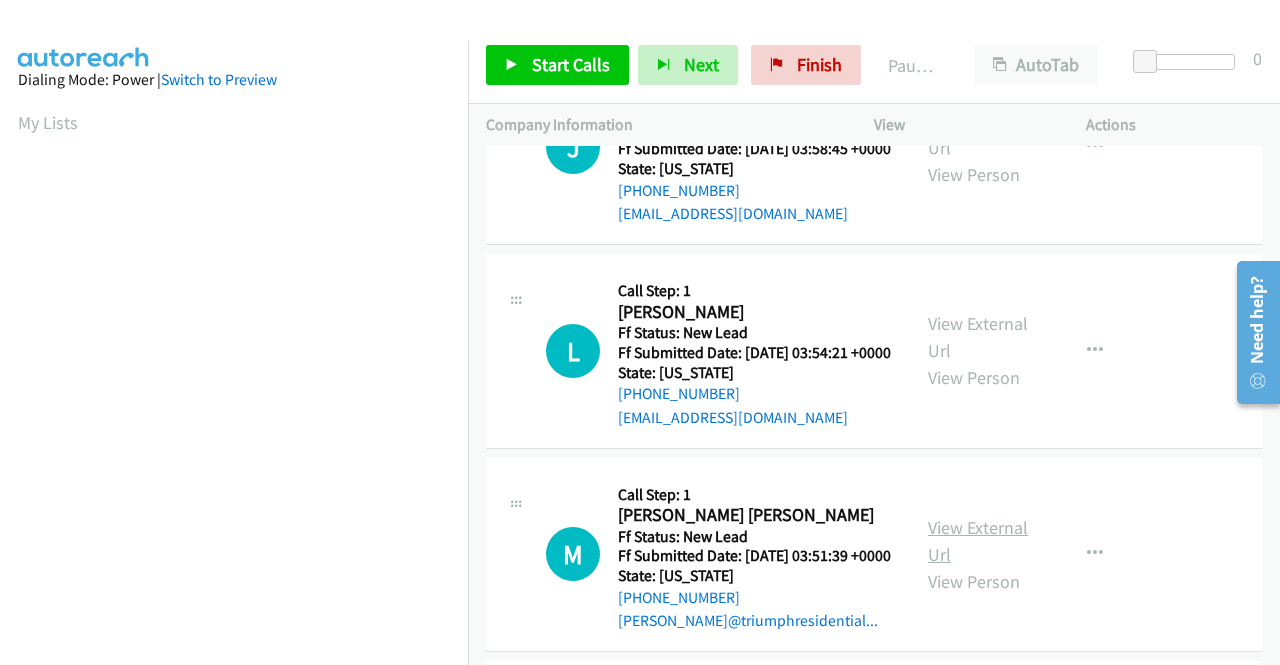 click on "View External Url" at bounding box center (978, 541) 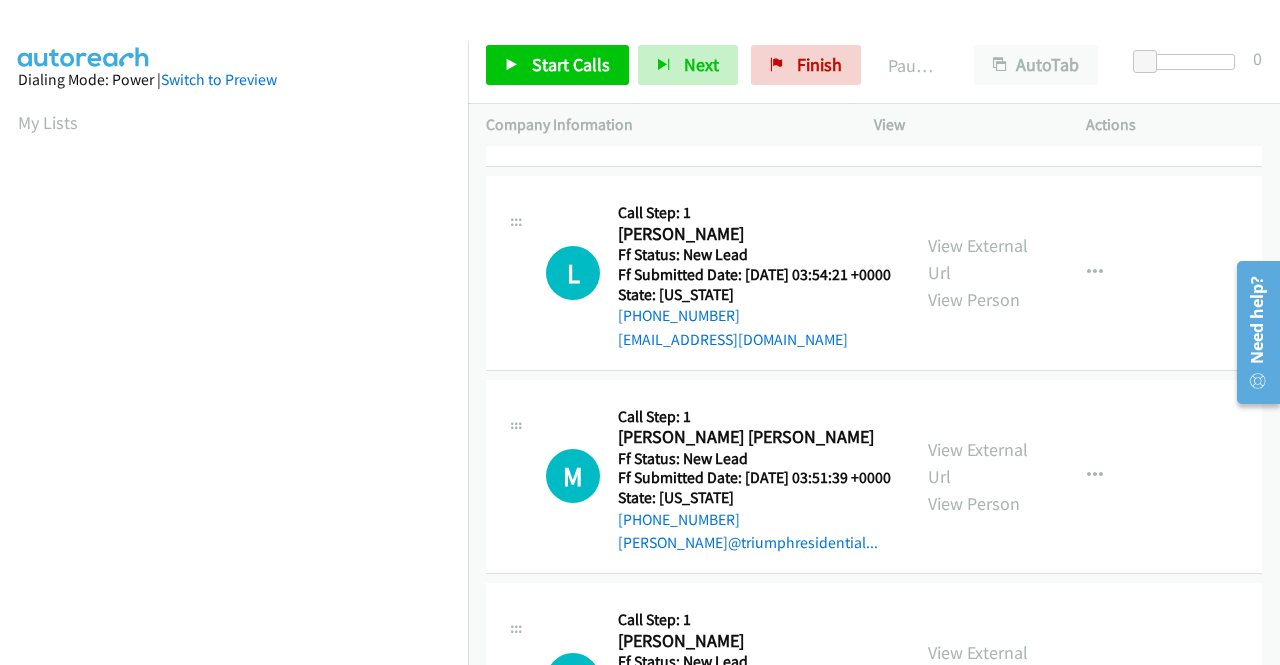 scroll, scrollTop: 300, scrollLeft: 0, axis: vertical 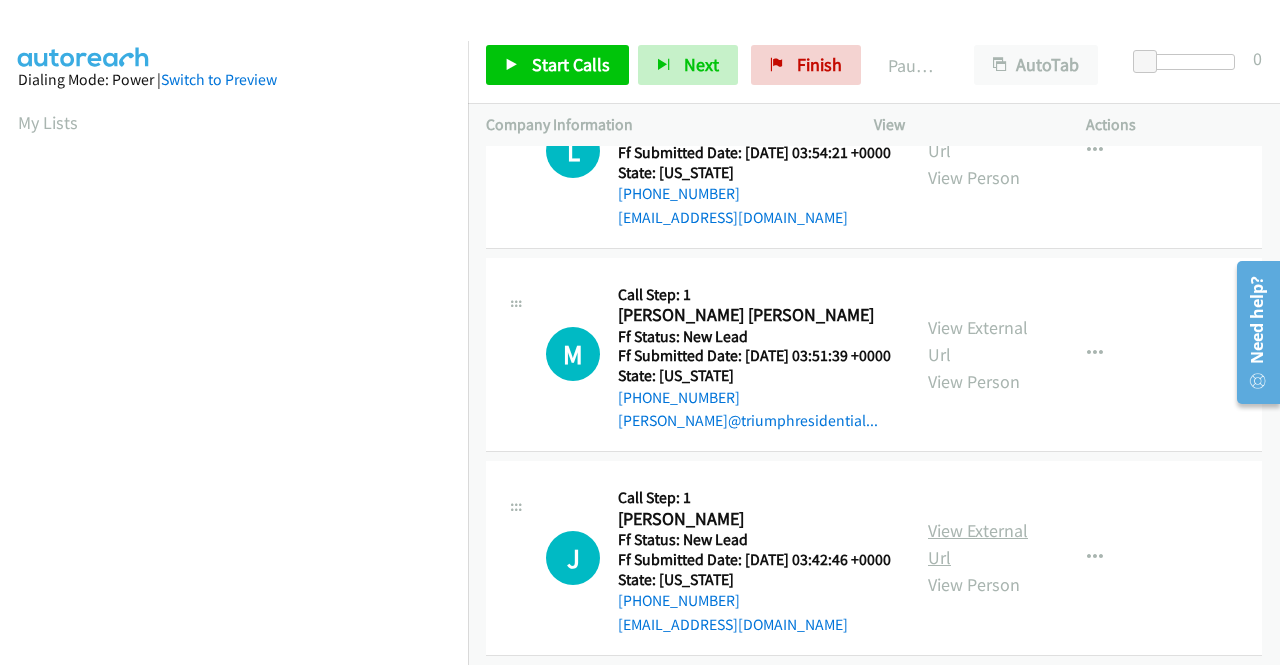 click on "View External Url" at bounding box center [978, 544] 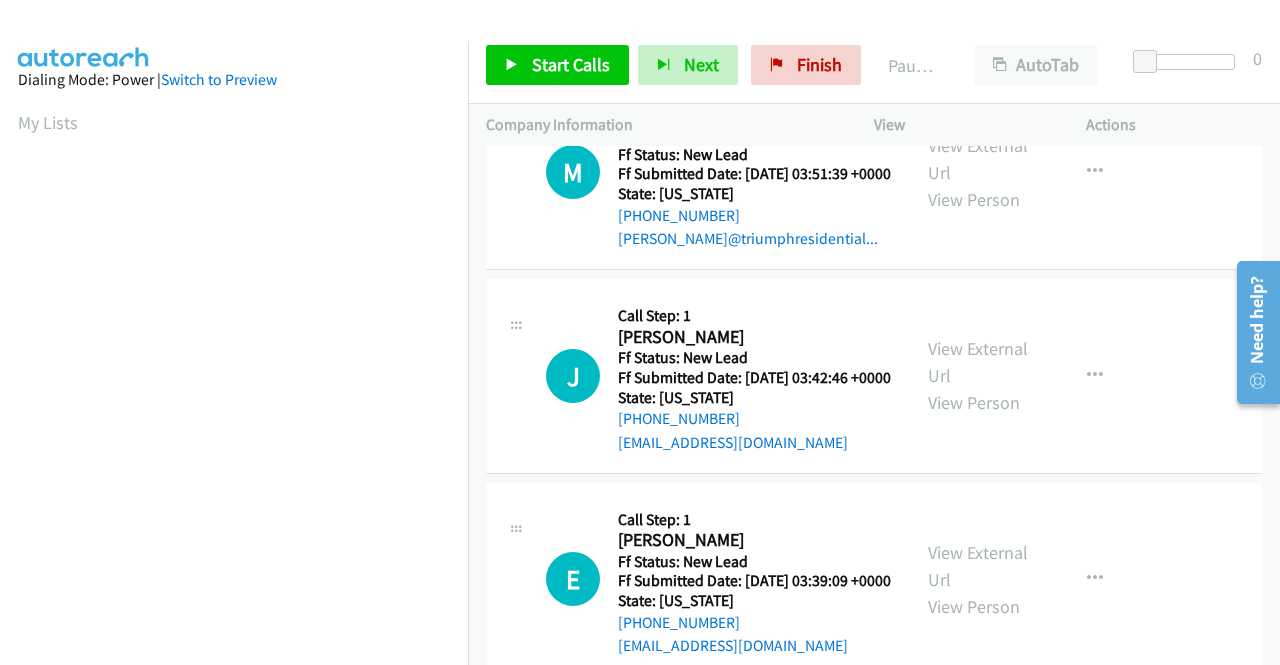 scroll, scrollTop: 600, scrollLeft: 0, axis: vertical 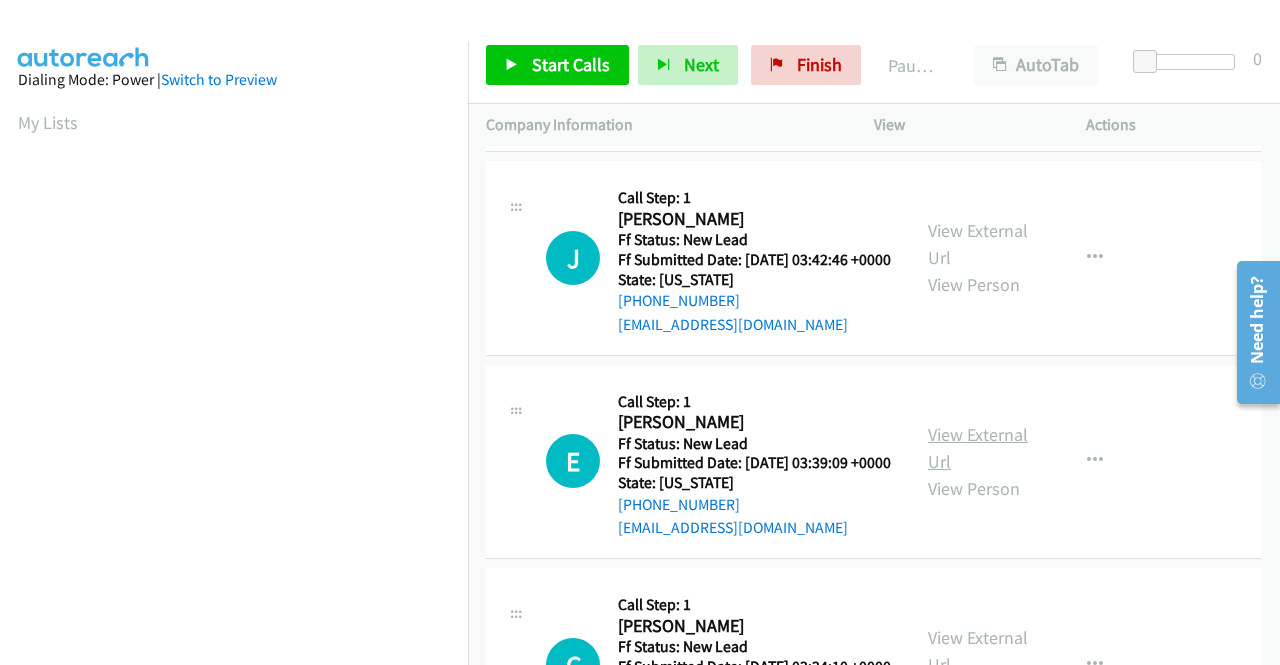 click on "View External Url" at bounding box center [978, 448] 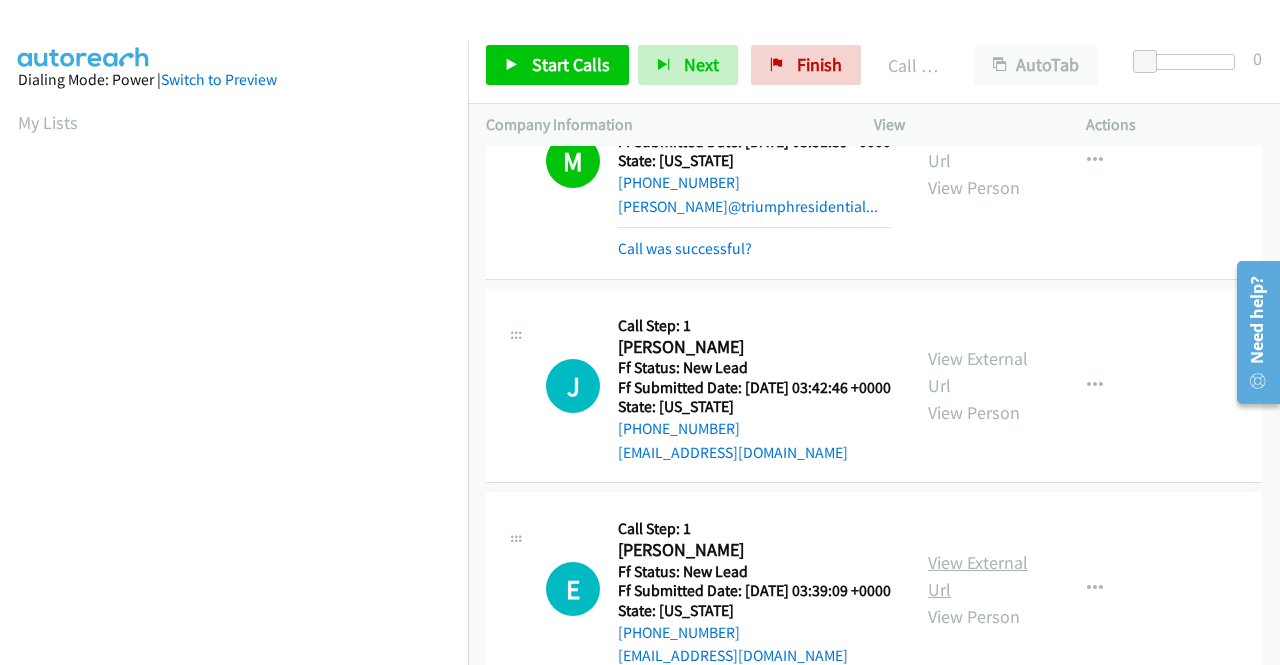 scroll, scrollTop: 456, scrollLeft: 0, axis: vertical 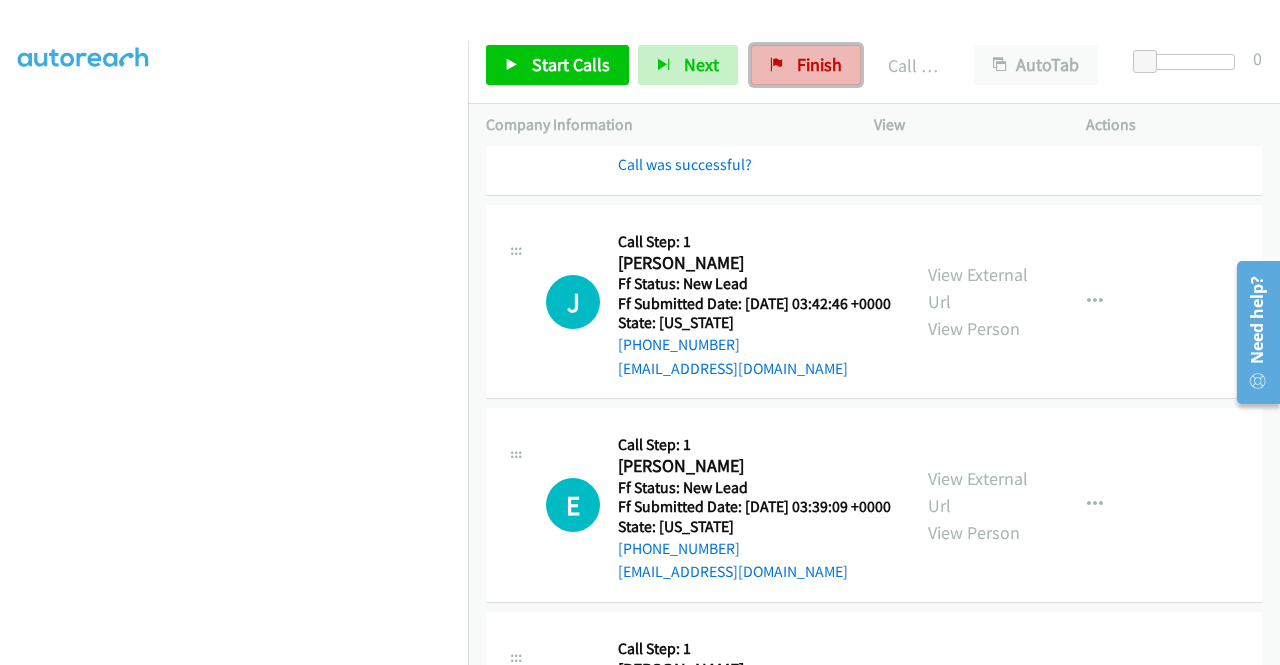 click on "Finish" at bounding box center (819, 64) 